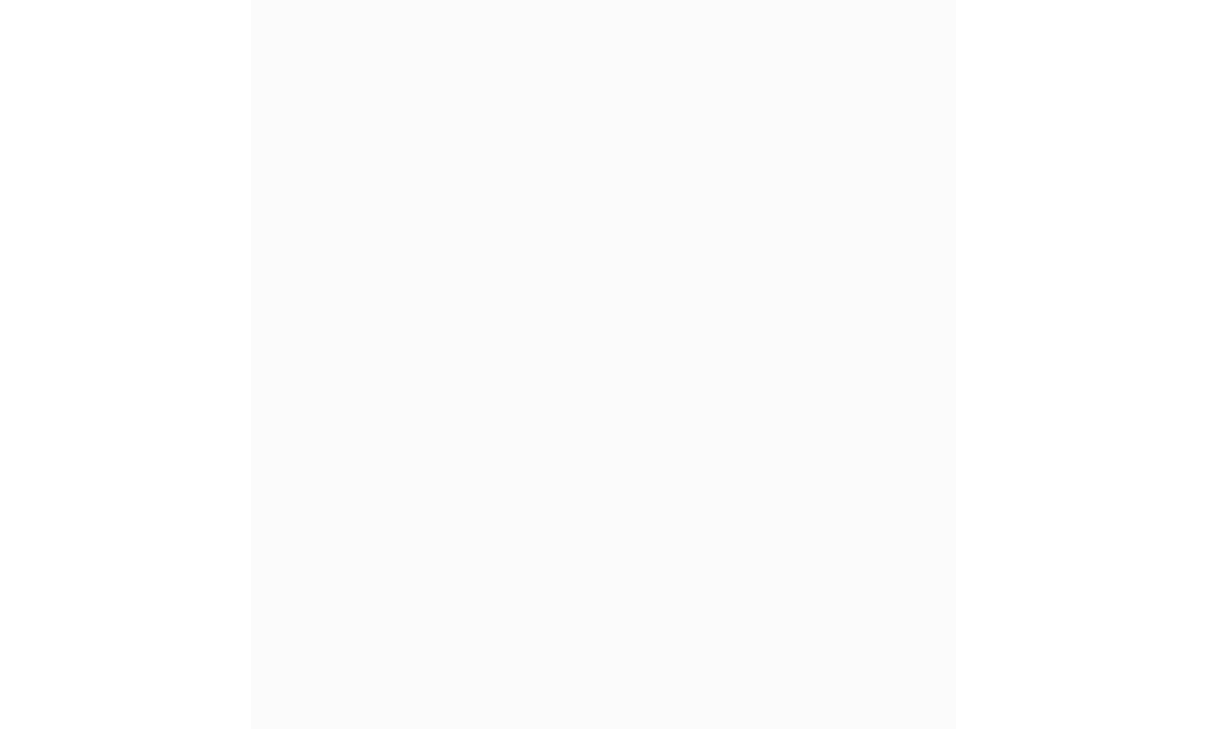 scroll, scrollTop: 0, scrollLeft: 0, axis: both 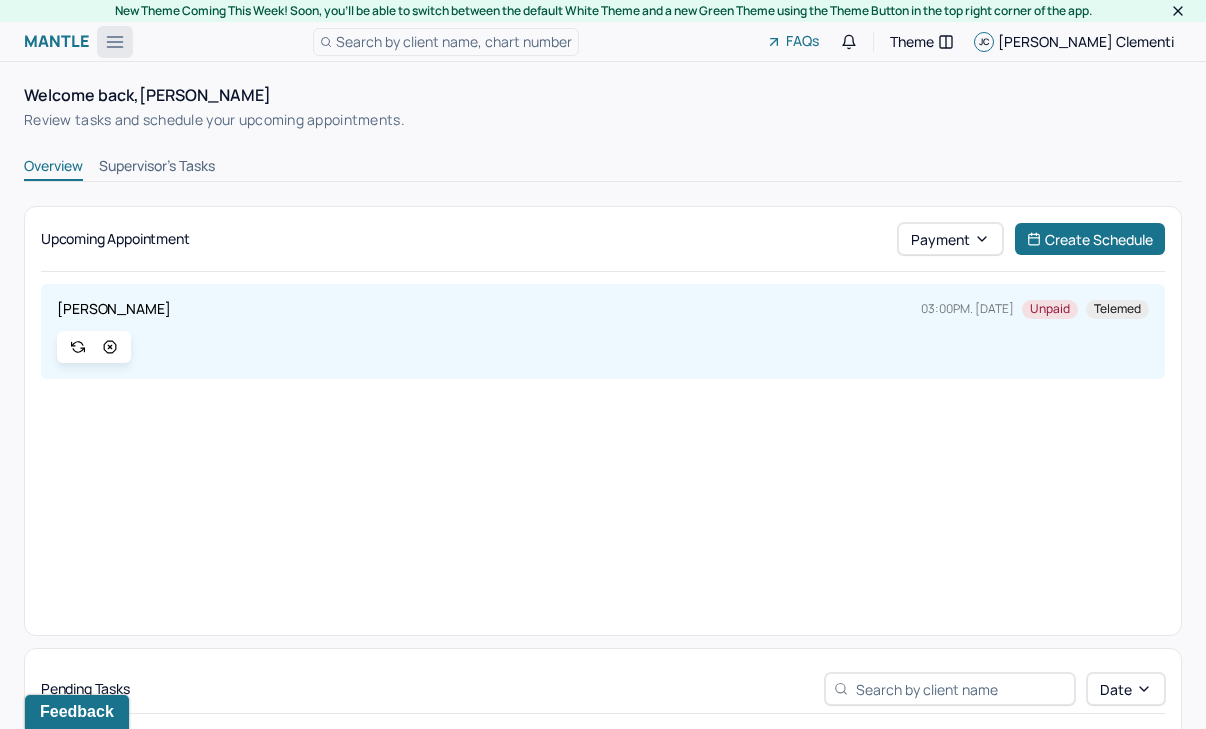 click 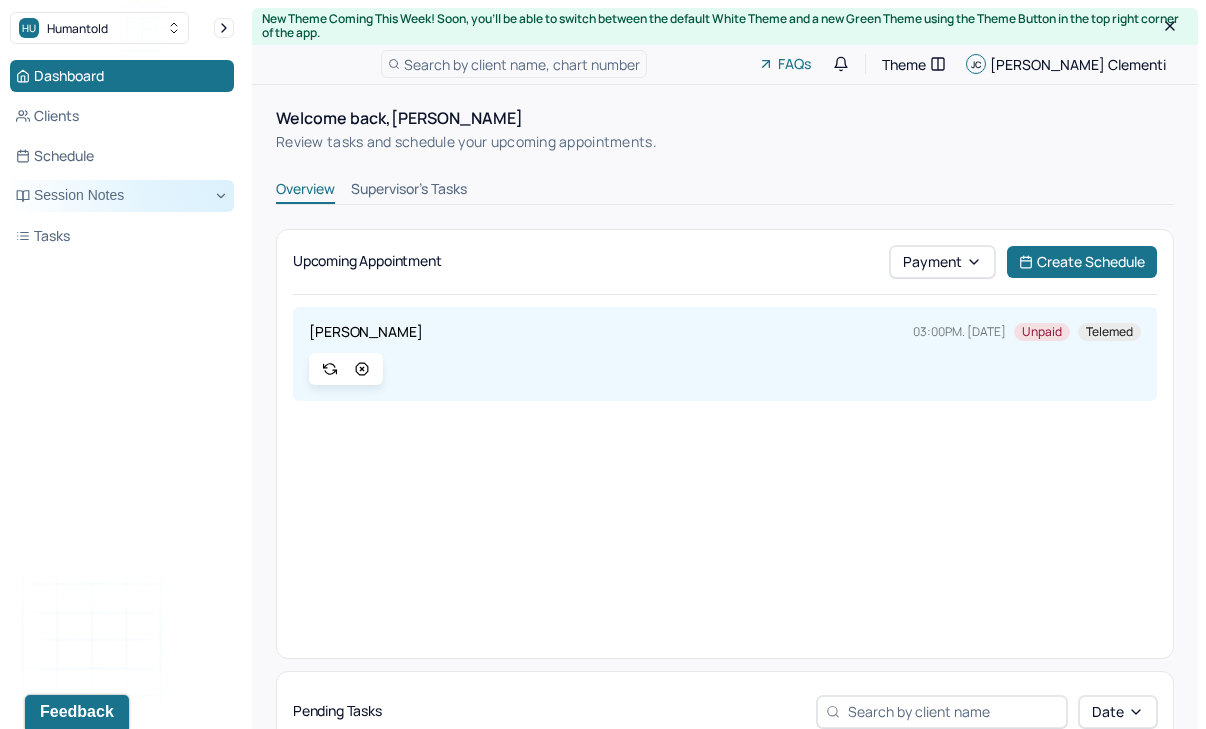 click on "Session Notes" at bounding box center [122, 196] 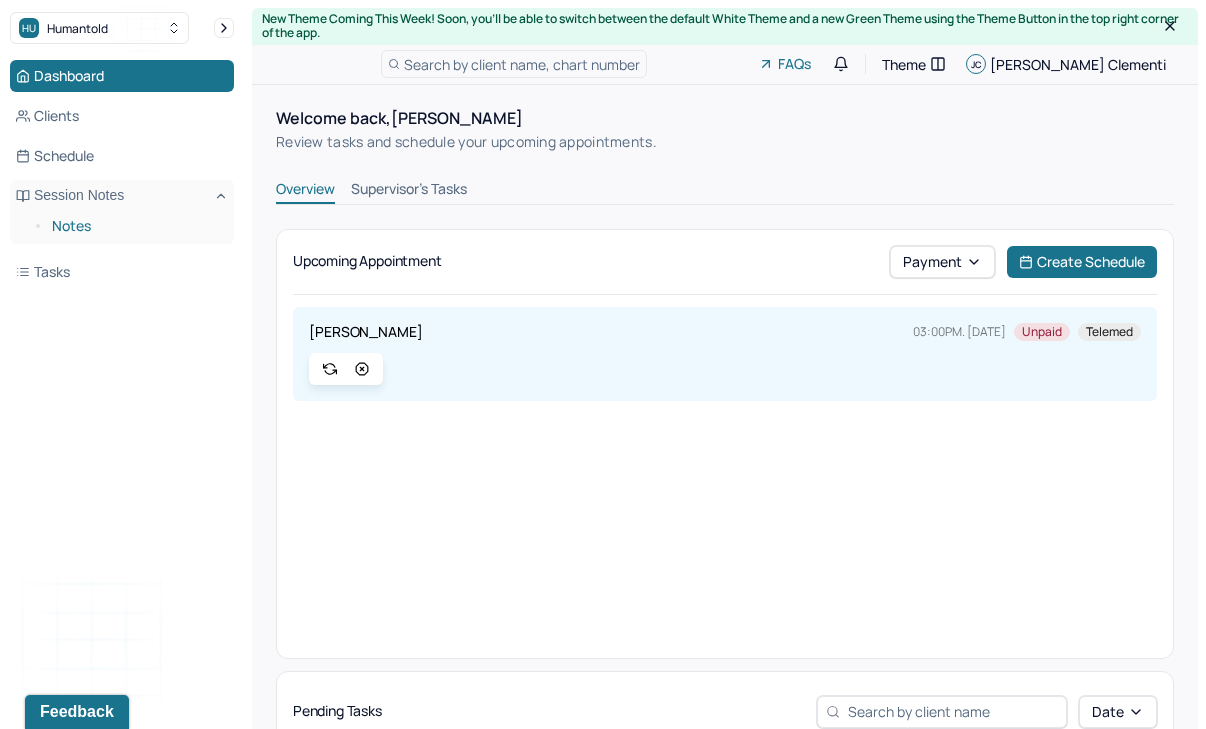 click on "Notes" at bounding box center [135, 226] 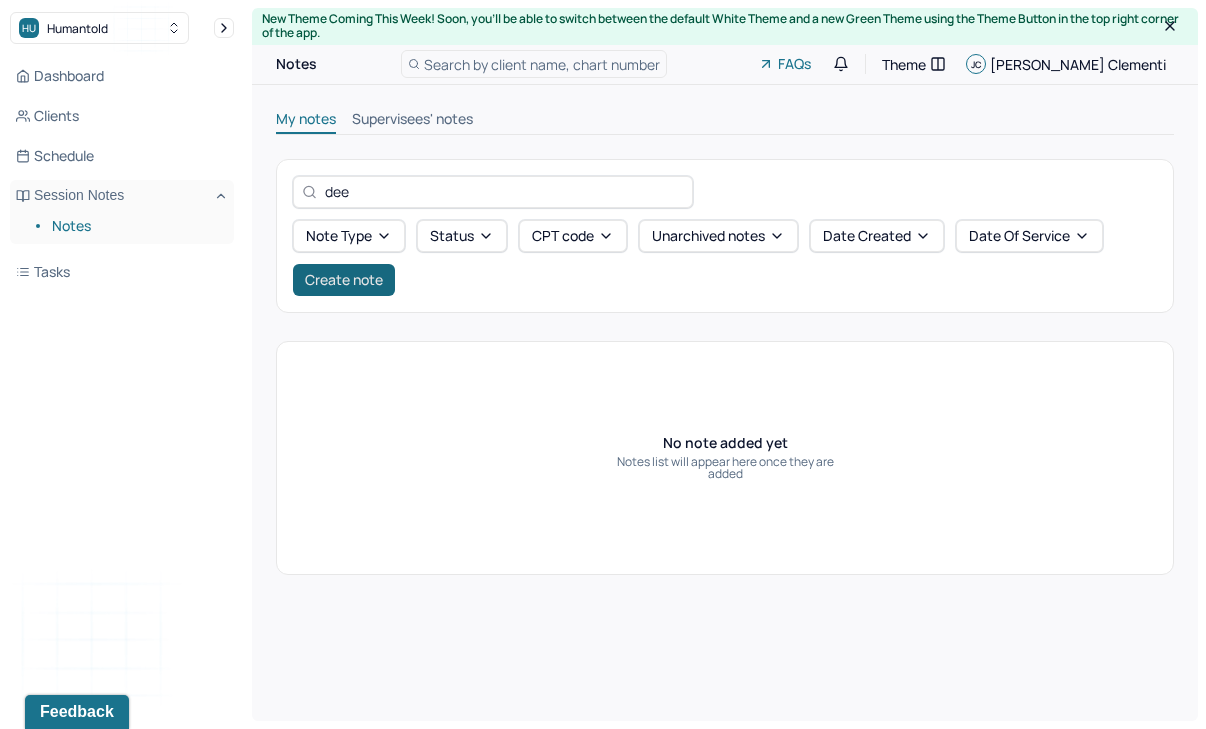click on "Create note" at bounding box center [344, 280] 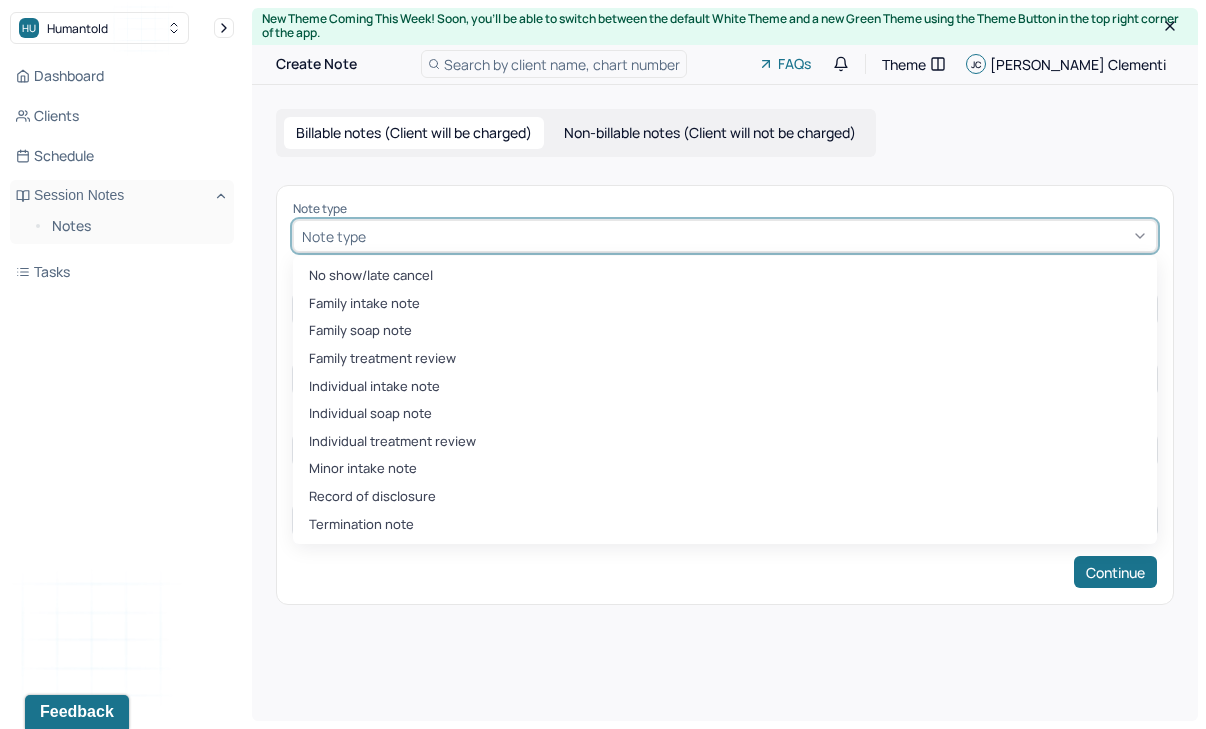 click on "Note type" at bounding box center (334, 236) 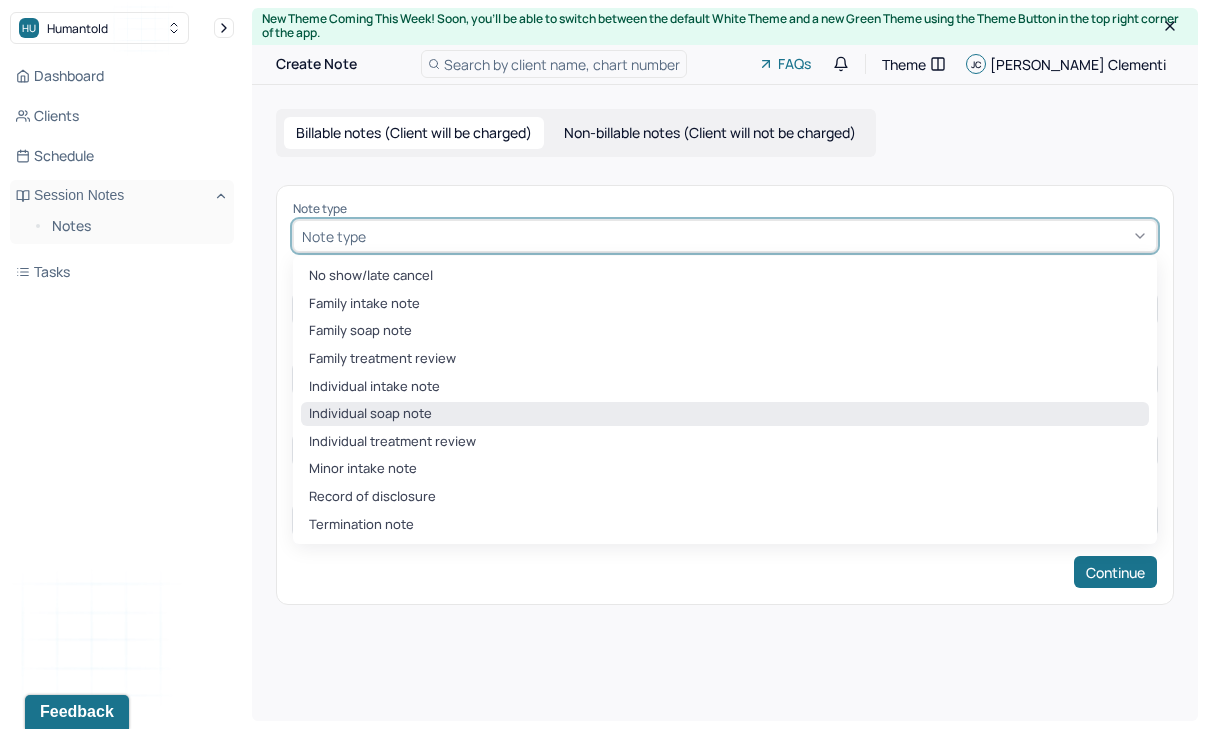 click on "Individual soap note" at bounding box center (725, 414) 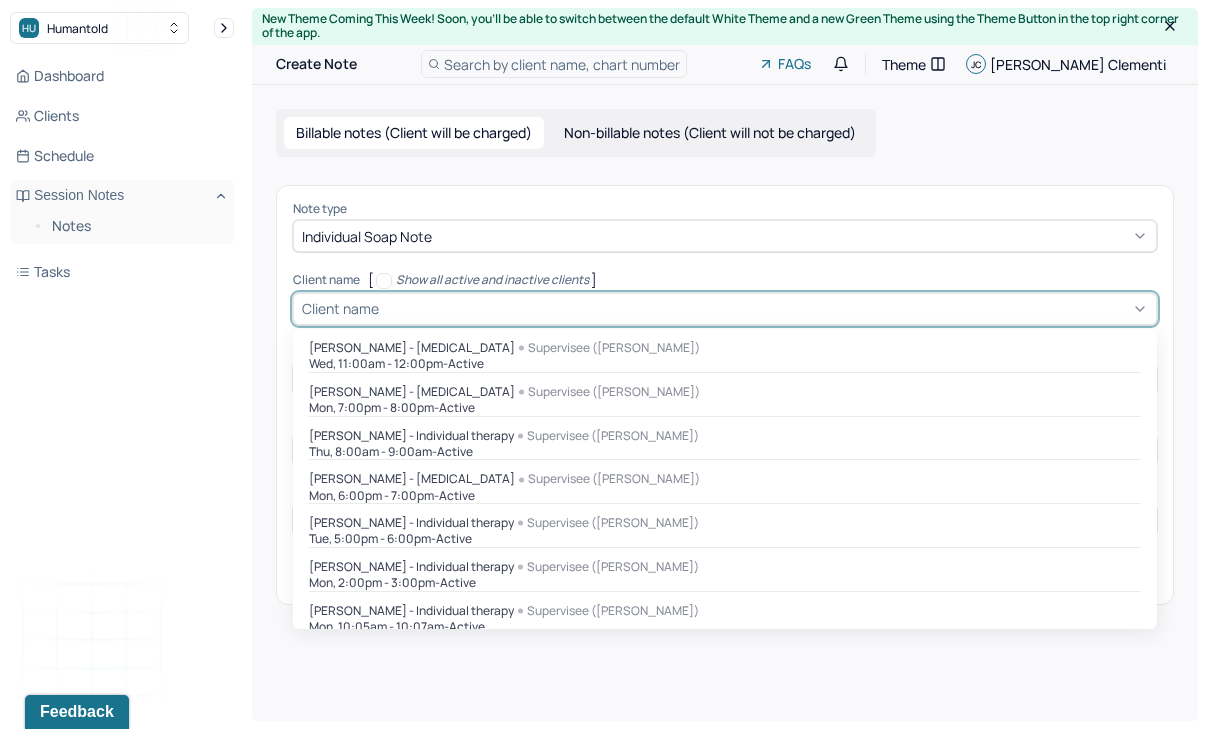 click on "Client name" at bounding box center (340, 308) 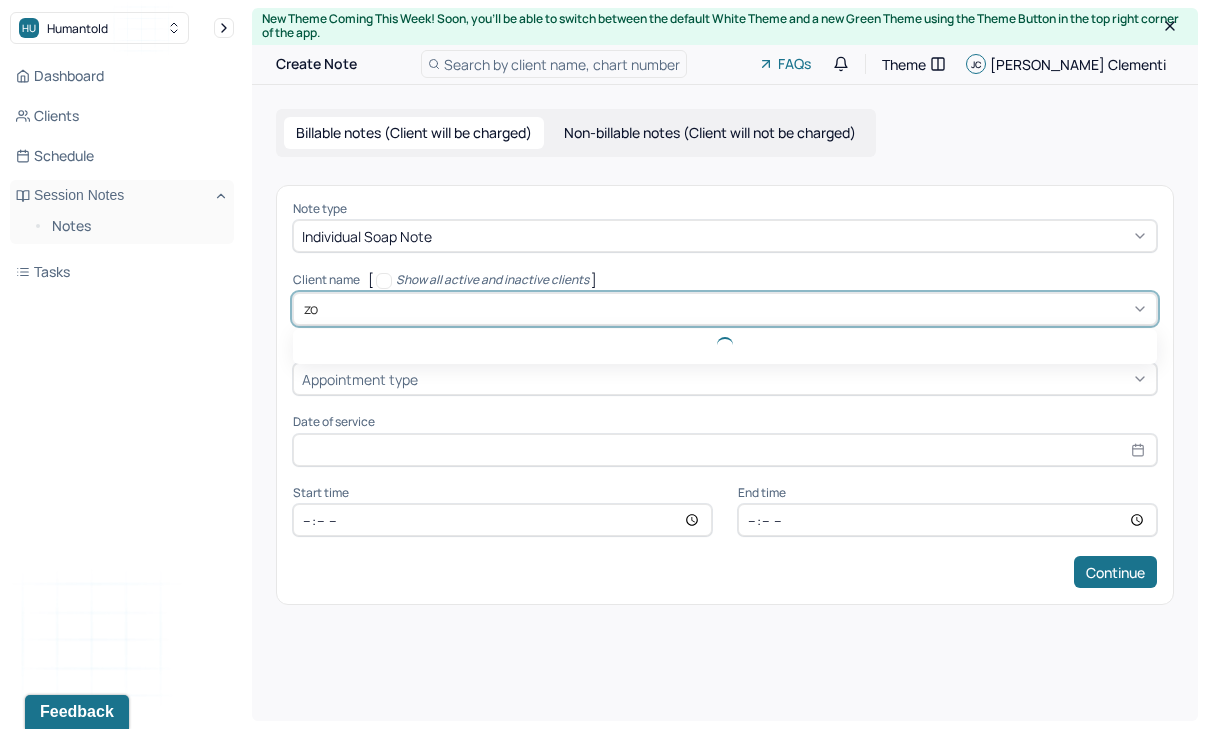 type on "zoe" 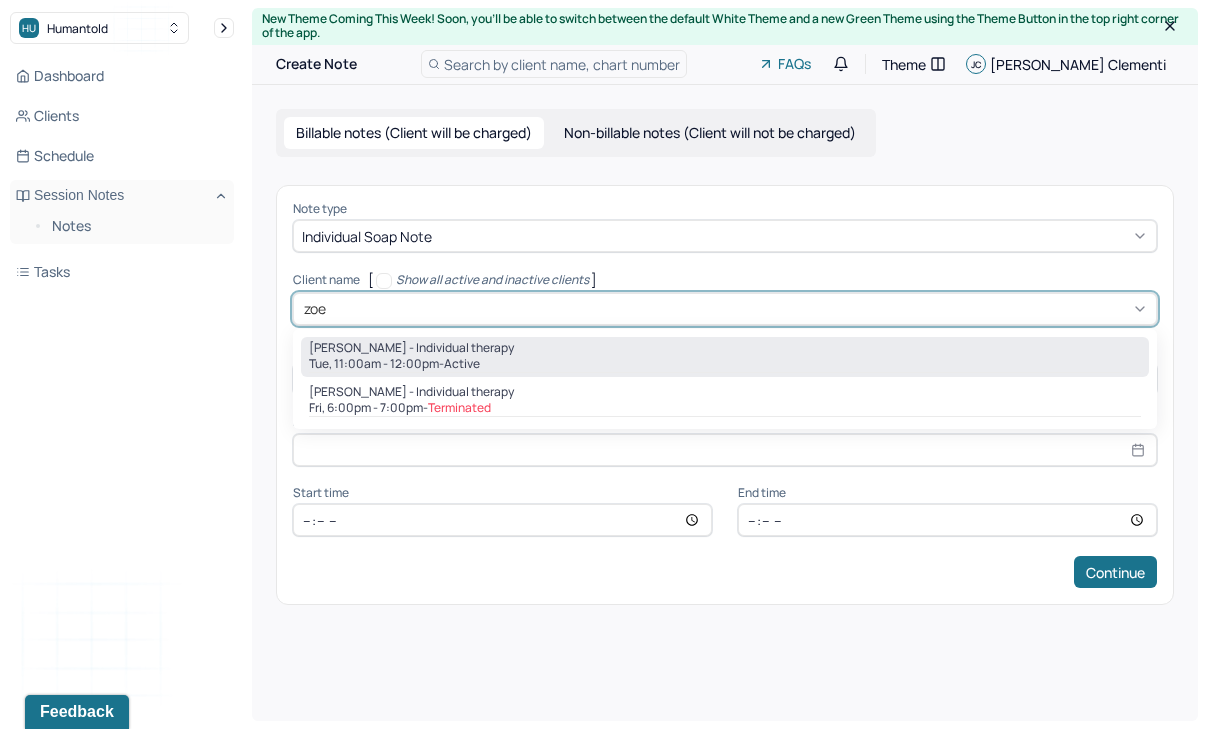 click on "[PERSON_NAME] - Individual therapy" at bounding box center [411, 348] 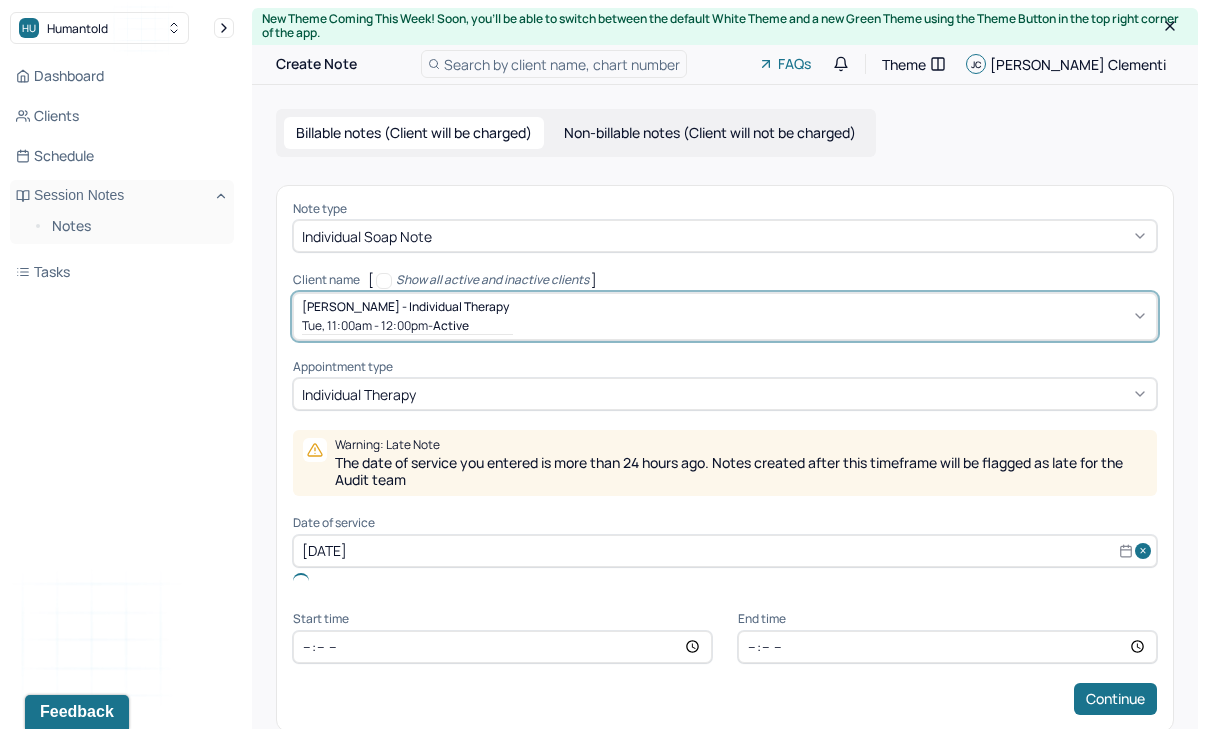 type 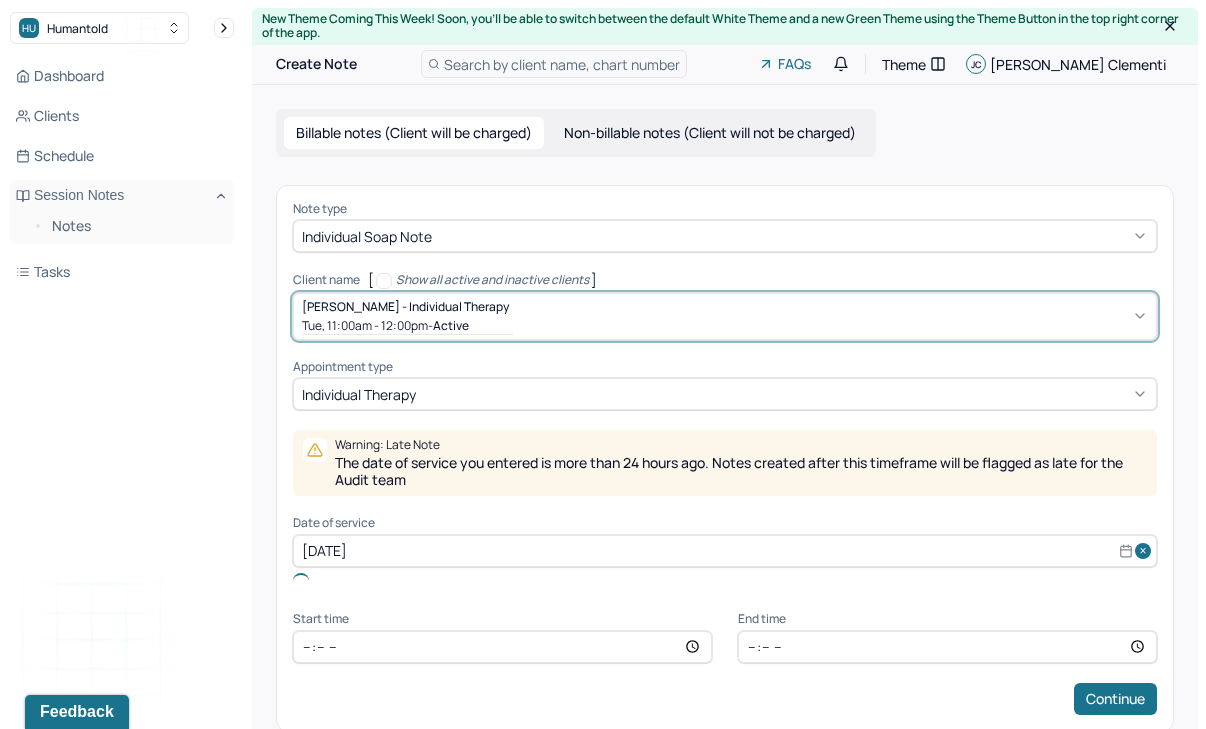type on "[DATE]" 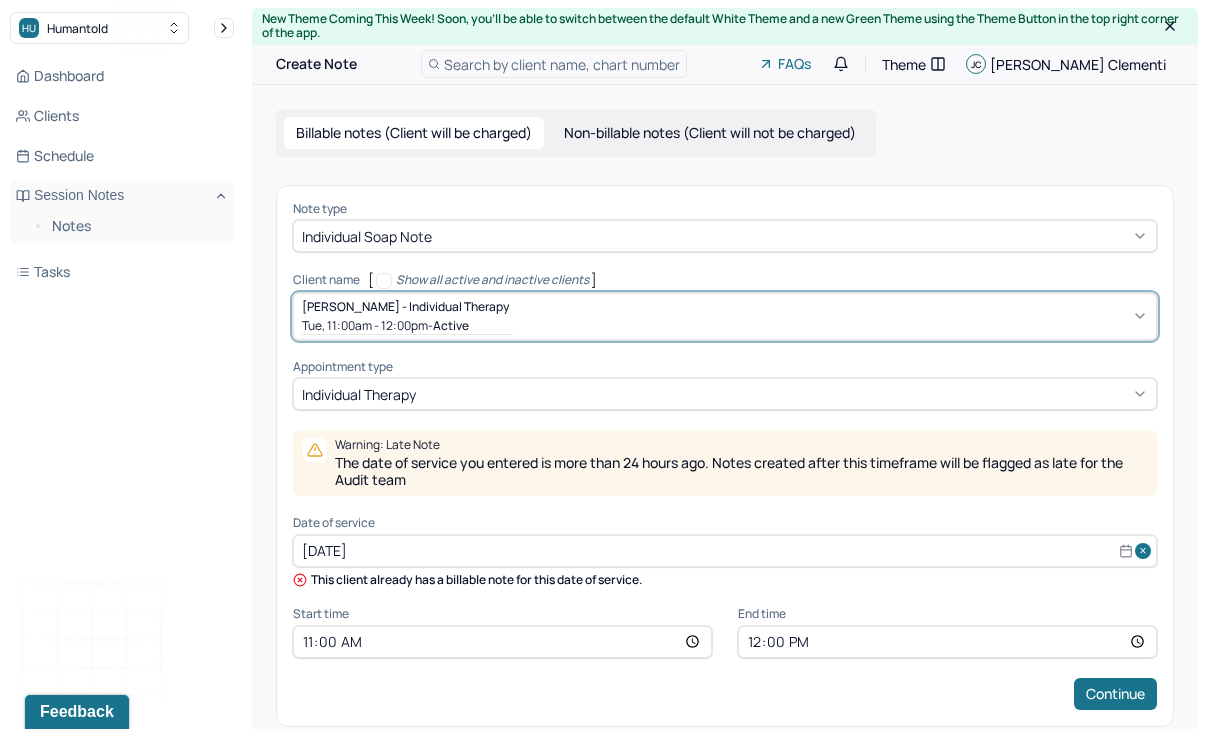 select on "6" 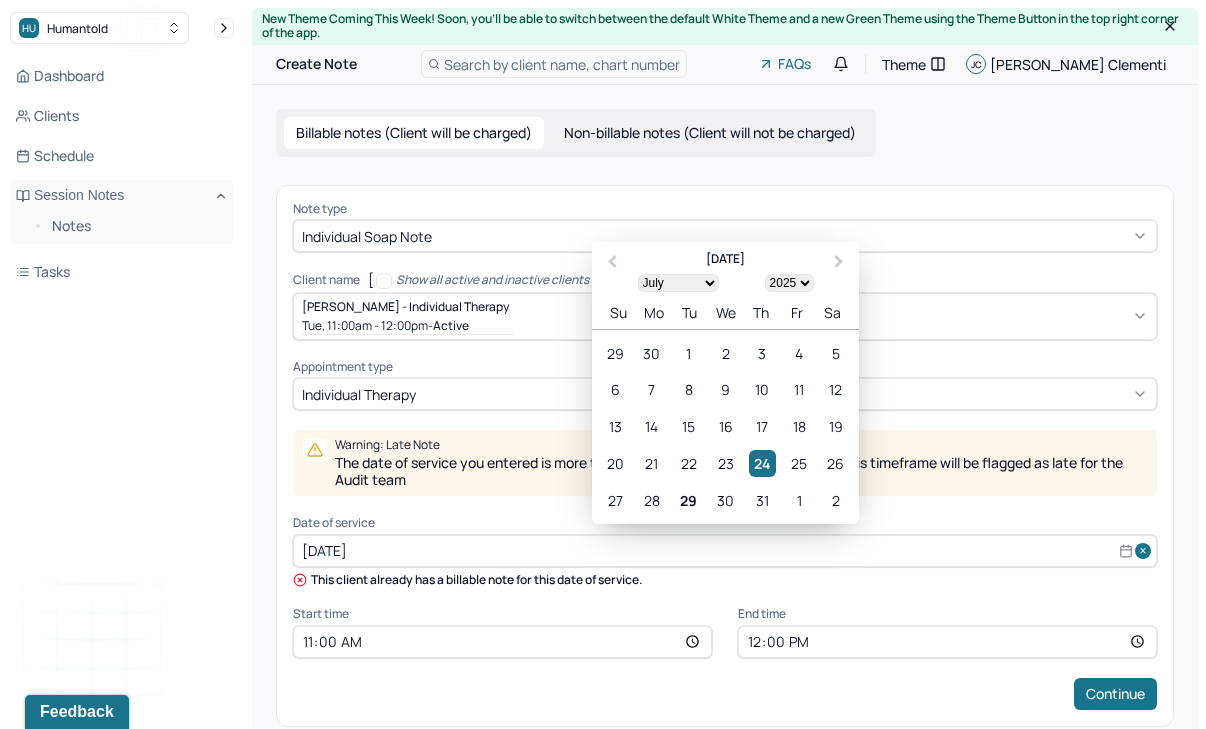 click on "[DATE]" at bounding box center (725, 551) 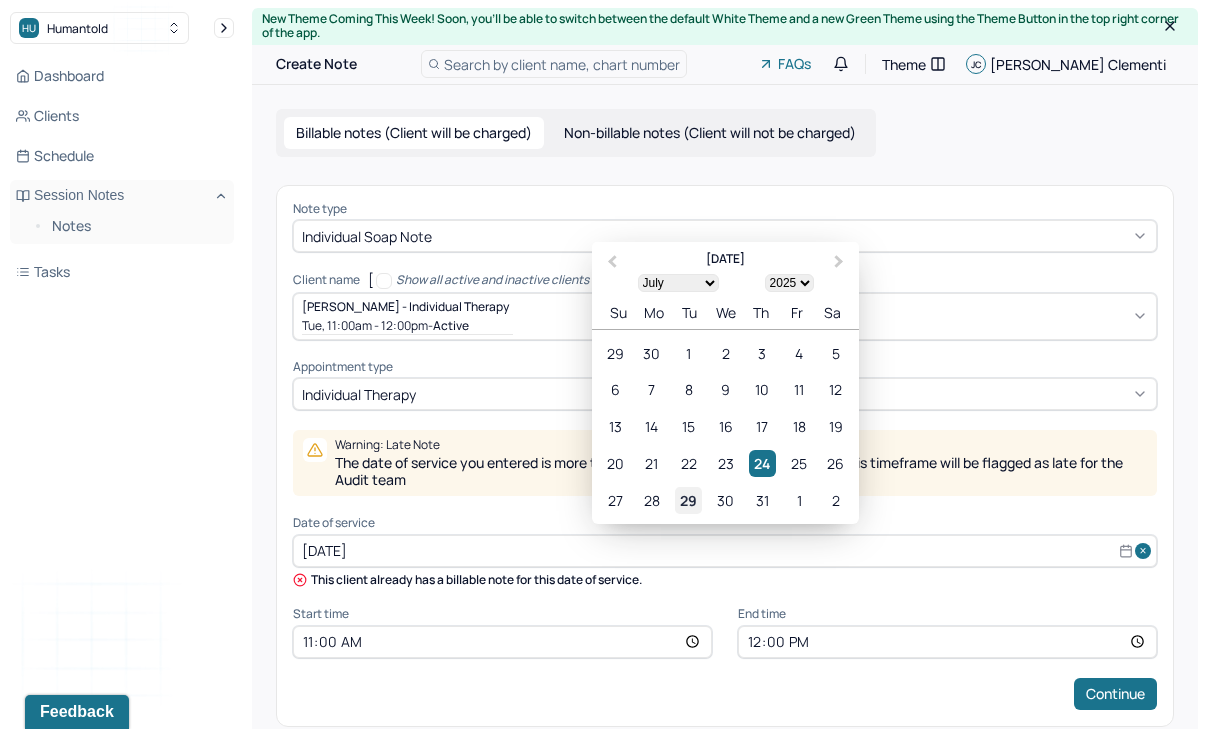 click on "29" at bounding box center (688, 500) 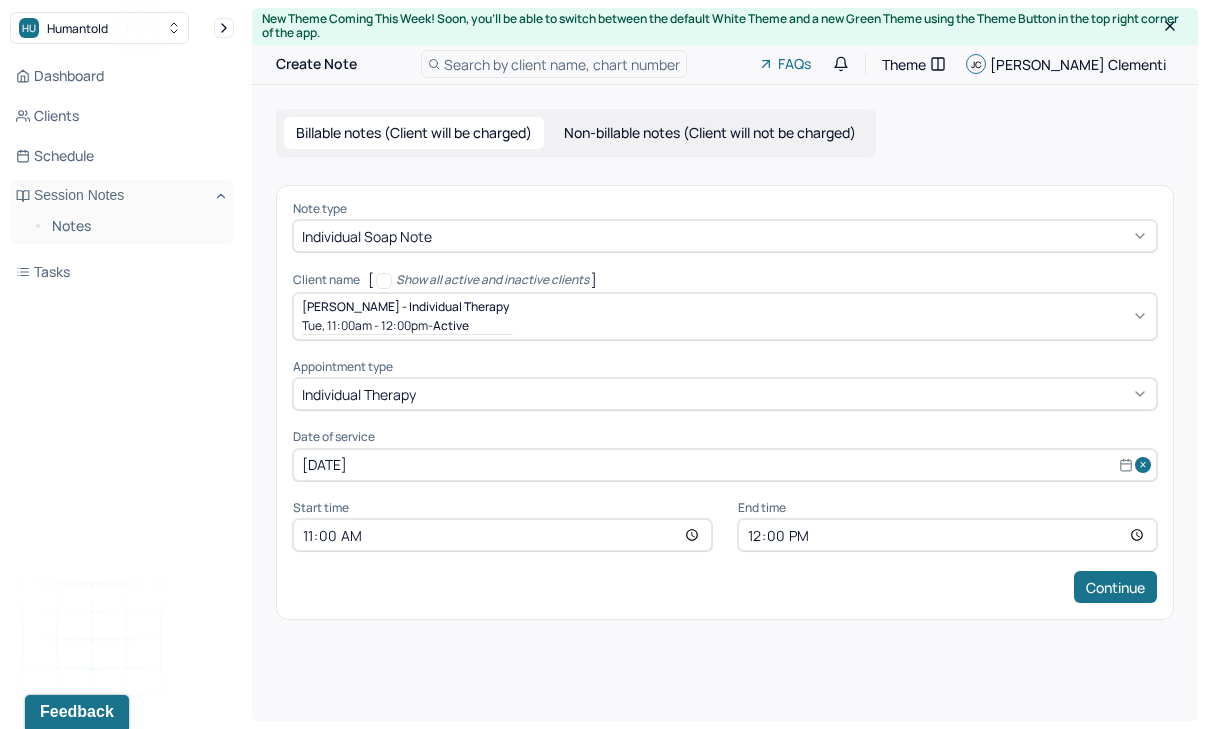 click on "11:00" at bounding box center [502, 535] 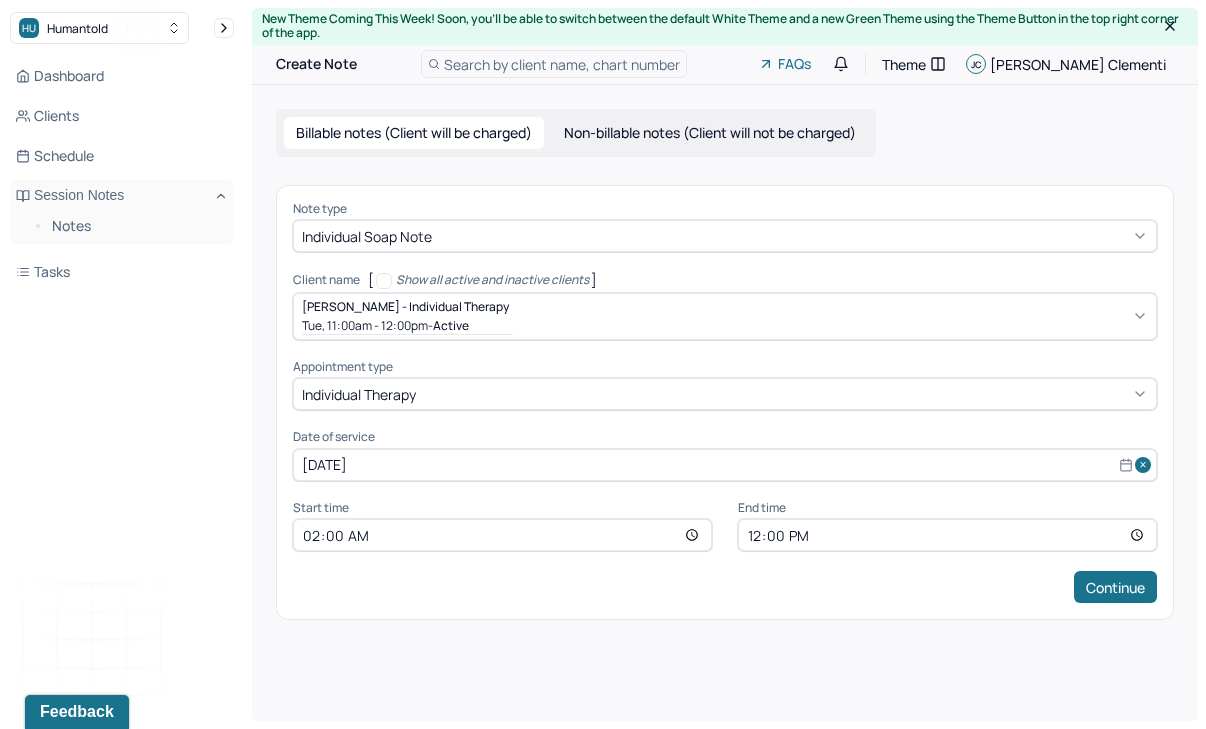 type on "14:00" 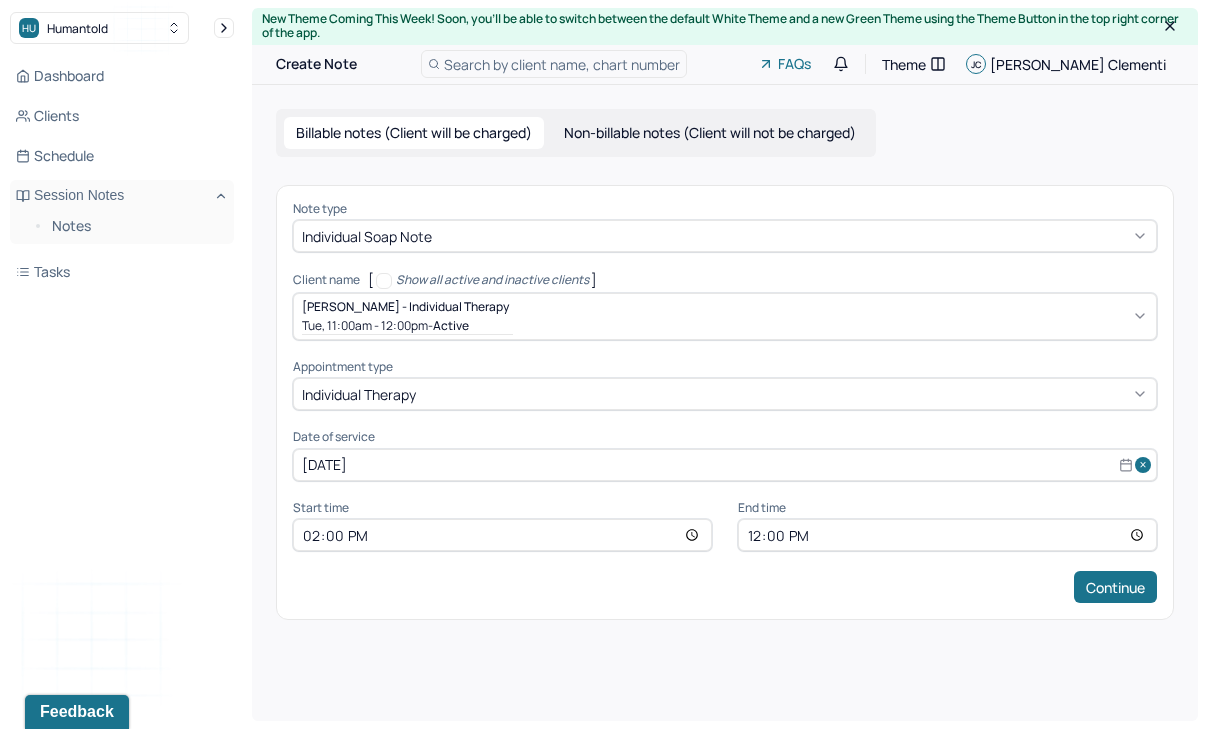 click on "12:00" at bounding box center [947, 535] 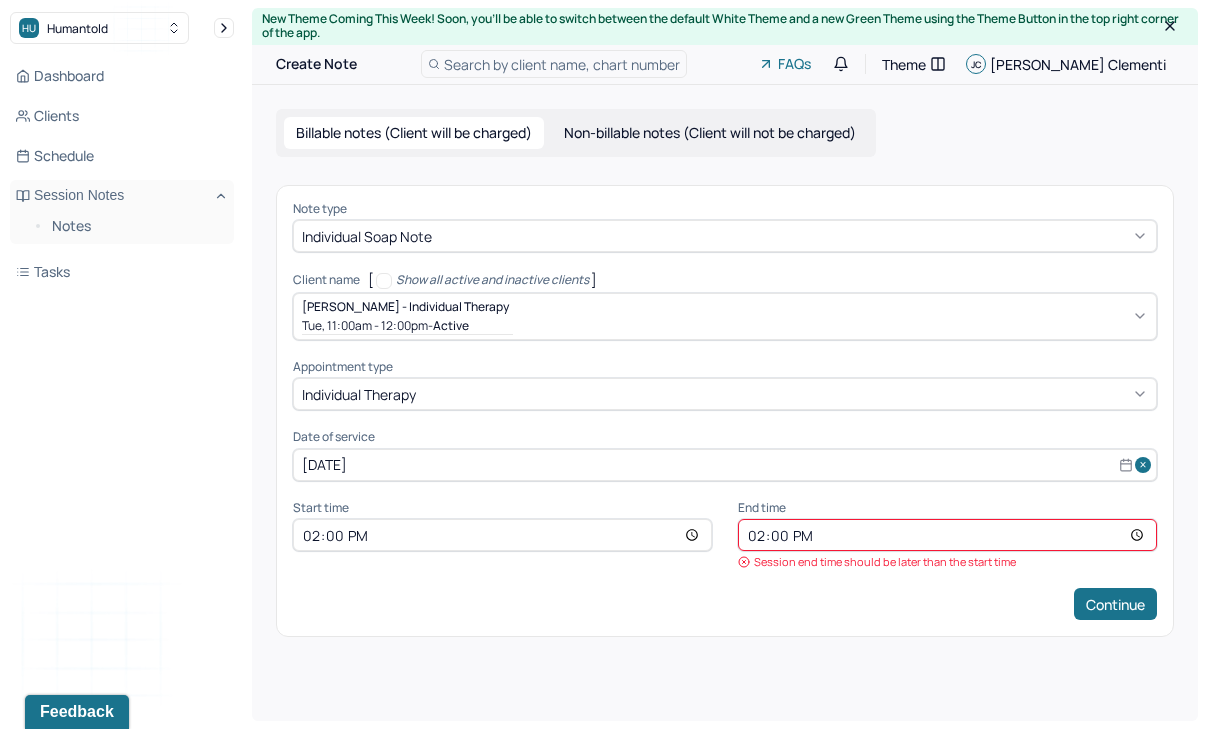 type on "15:00" 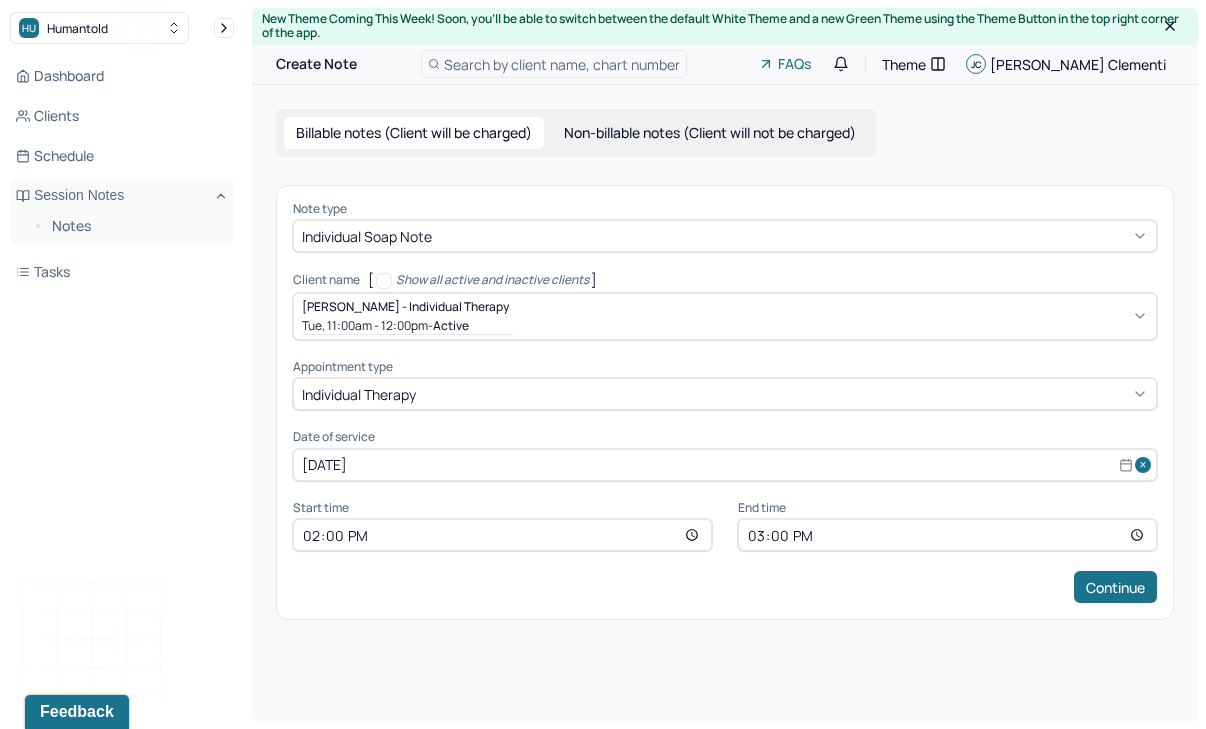 click on "Continue" at bounding box center (725, 587) 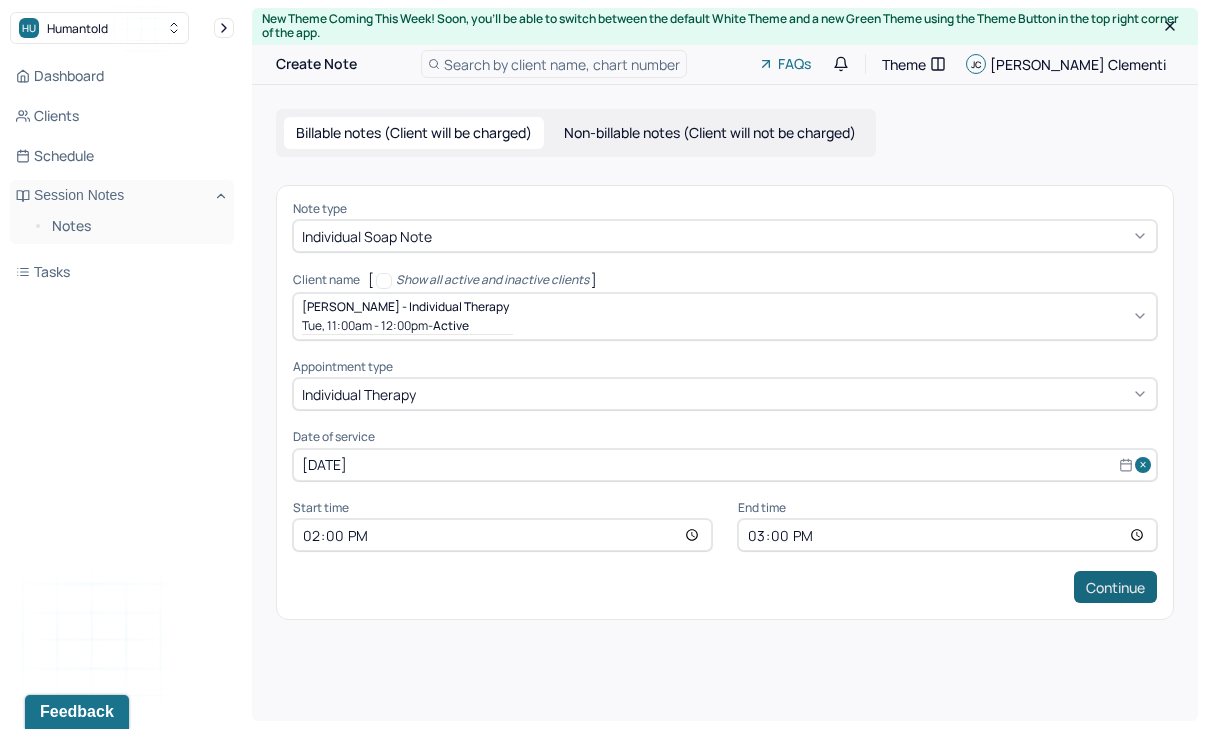 click on "Continue" at bounding box center (1115, 587) 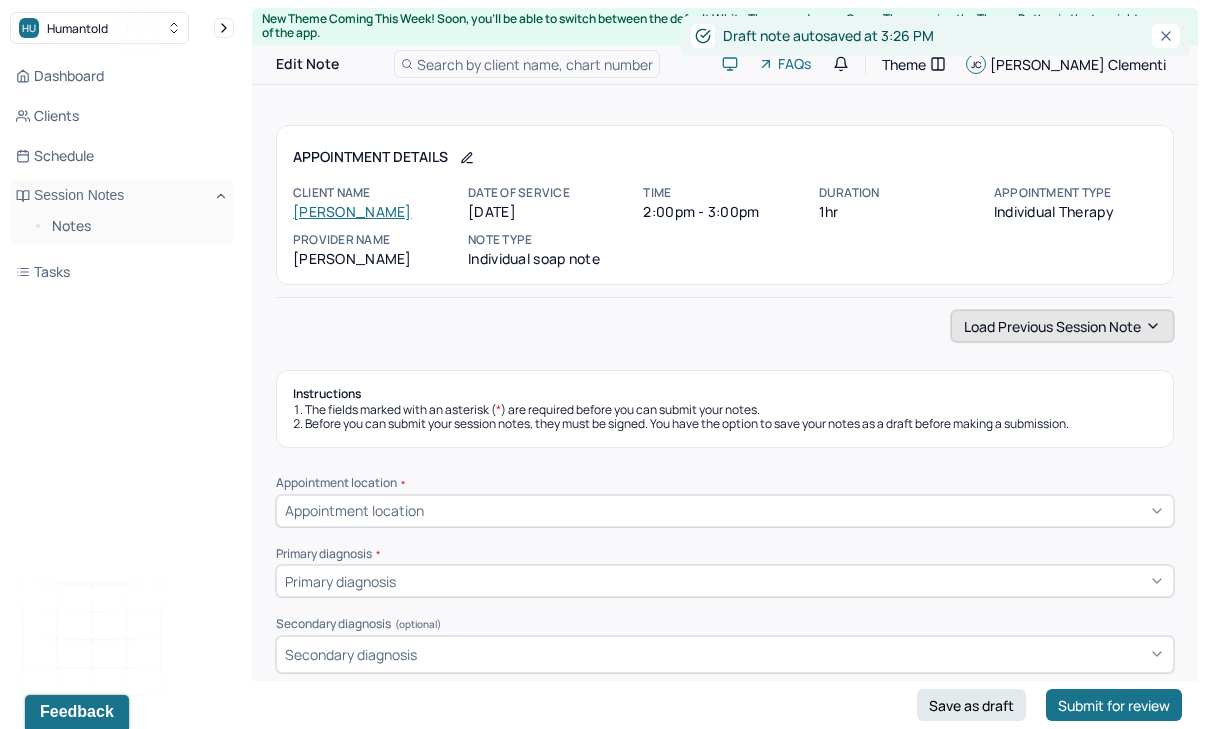 click on "Load previous session note" at bounding box center [1062, 326] 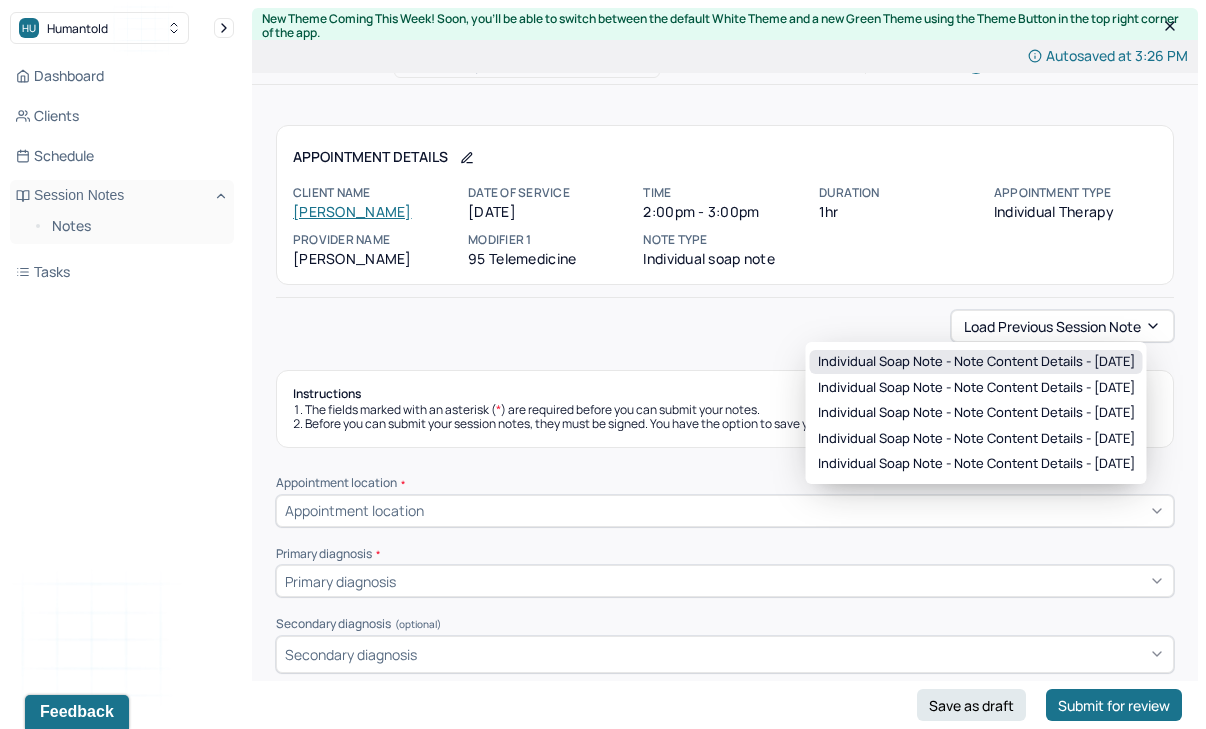 click on "Individual soap note   - Note content Details -   [DATE]" at bounding box center (976, 362) 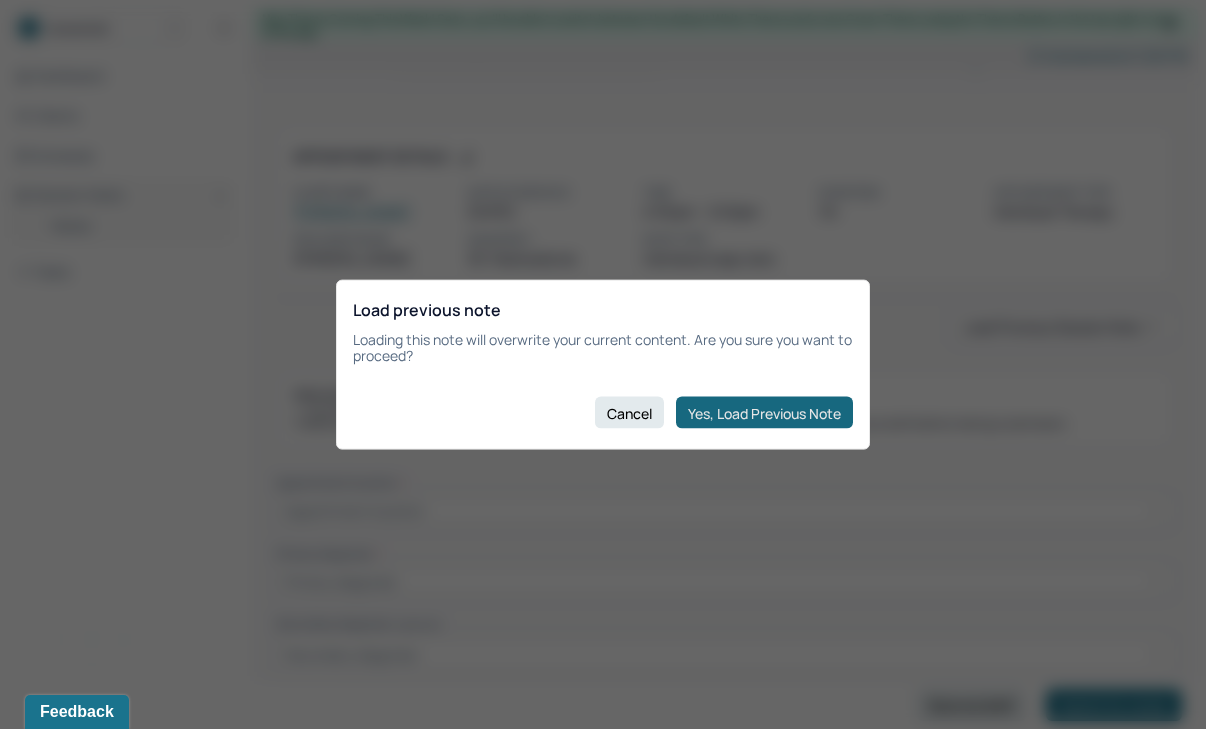 click on "Yes, Load Previous Note" at bounding box center [764, 413] 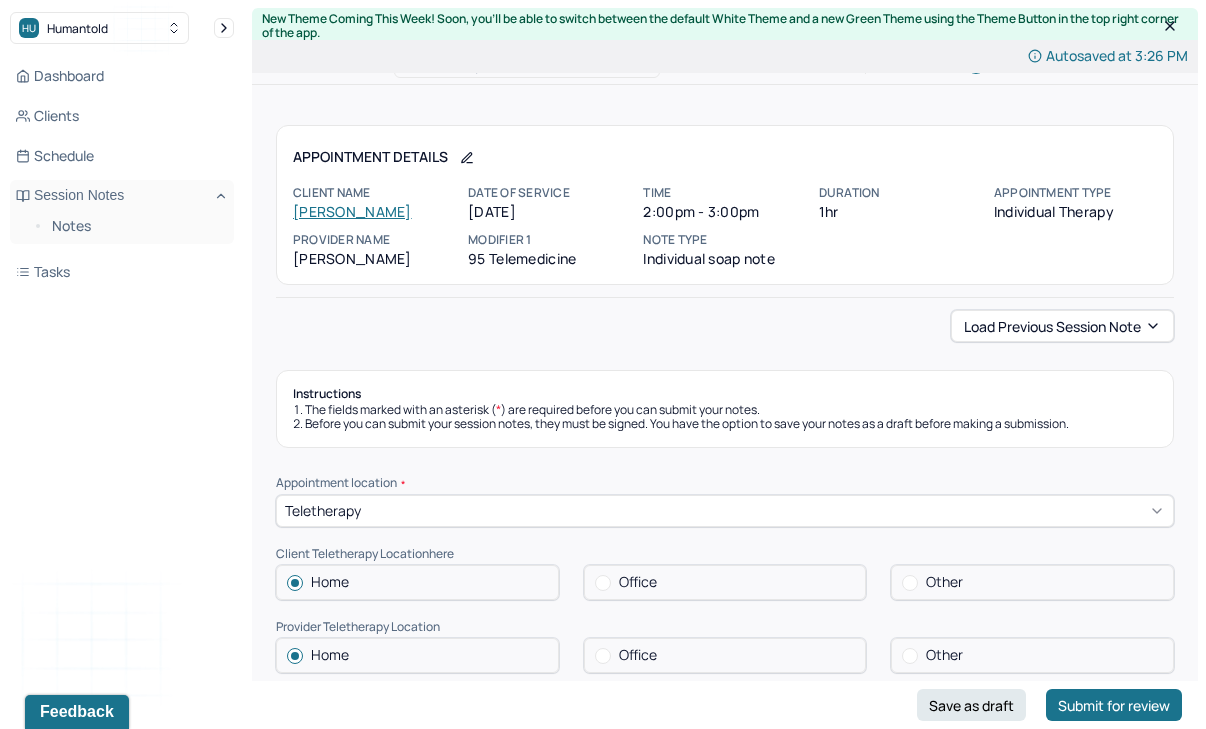 click on "Load previous session note" at bounding box center (725, 326) 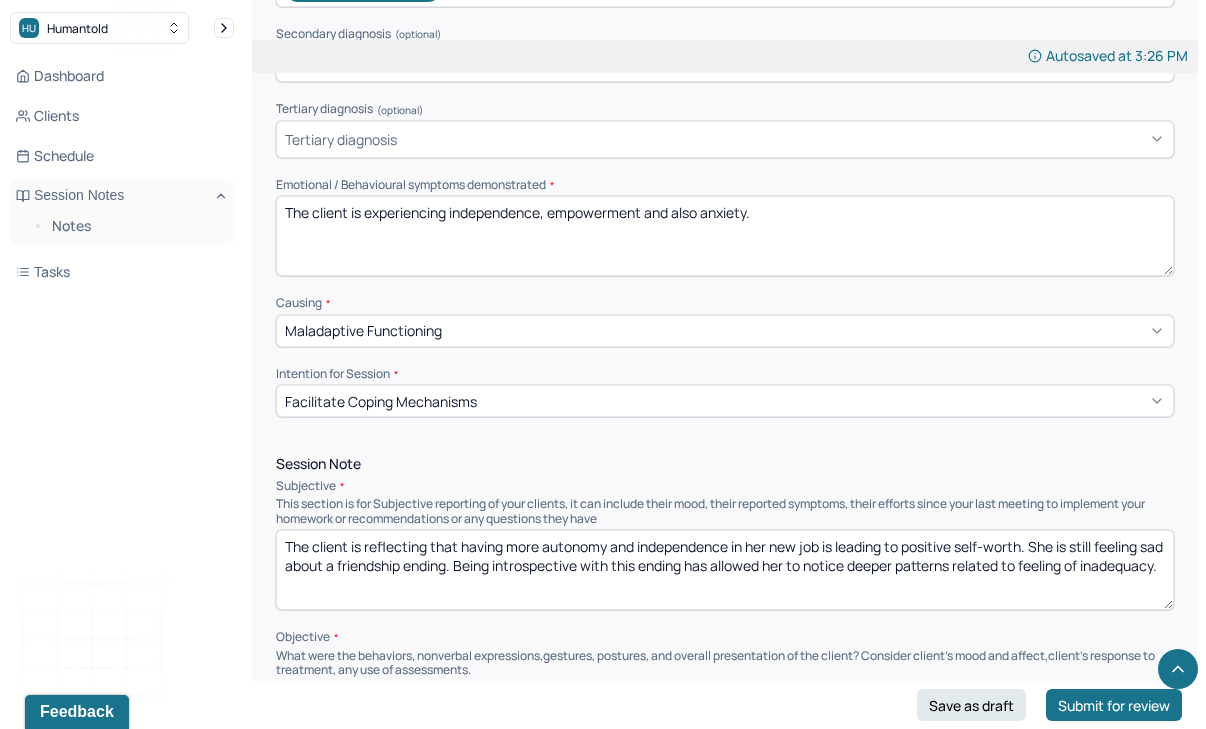 scroll, scrollTop: 918, scrollLeft: 0, axis: vertical 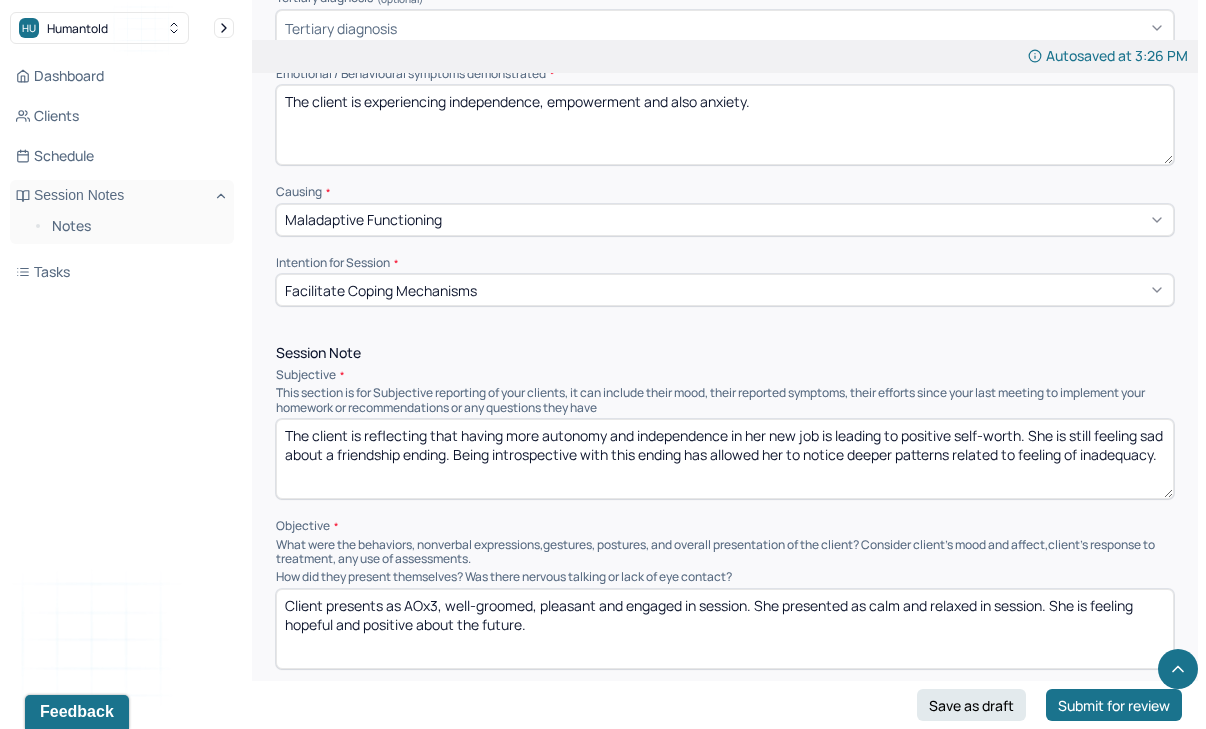 drag, startPoint x: 747, startPoint y: 88, endPoint x: 452, endPoint y: 86, distance: 295.00677 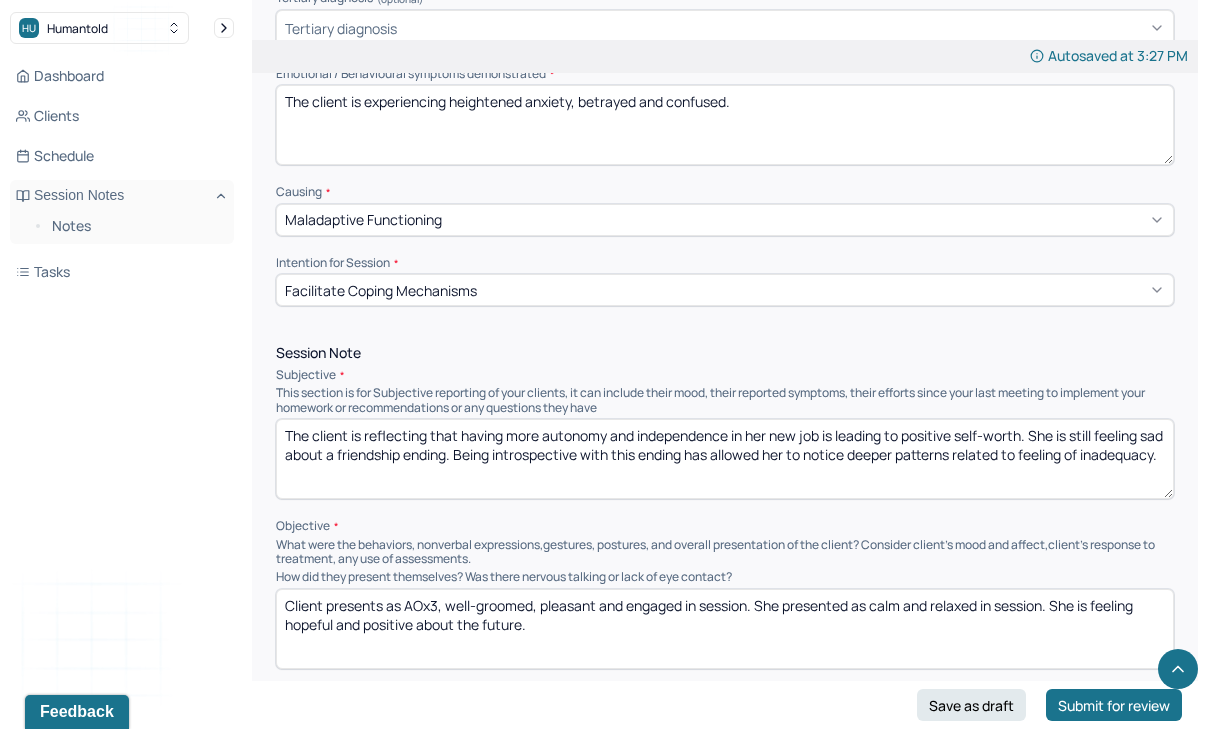 type on "The client is experiencing heightened anxiety, betrayed and confused." 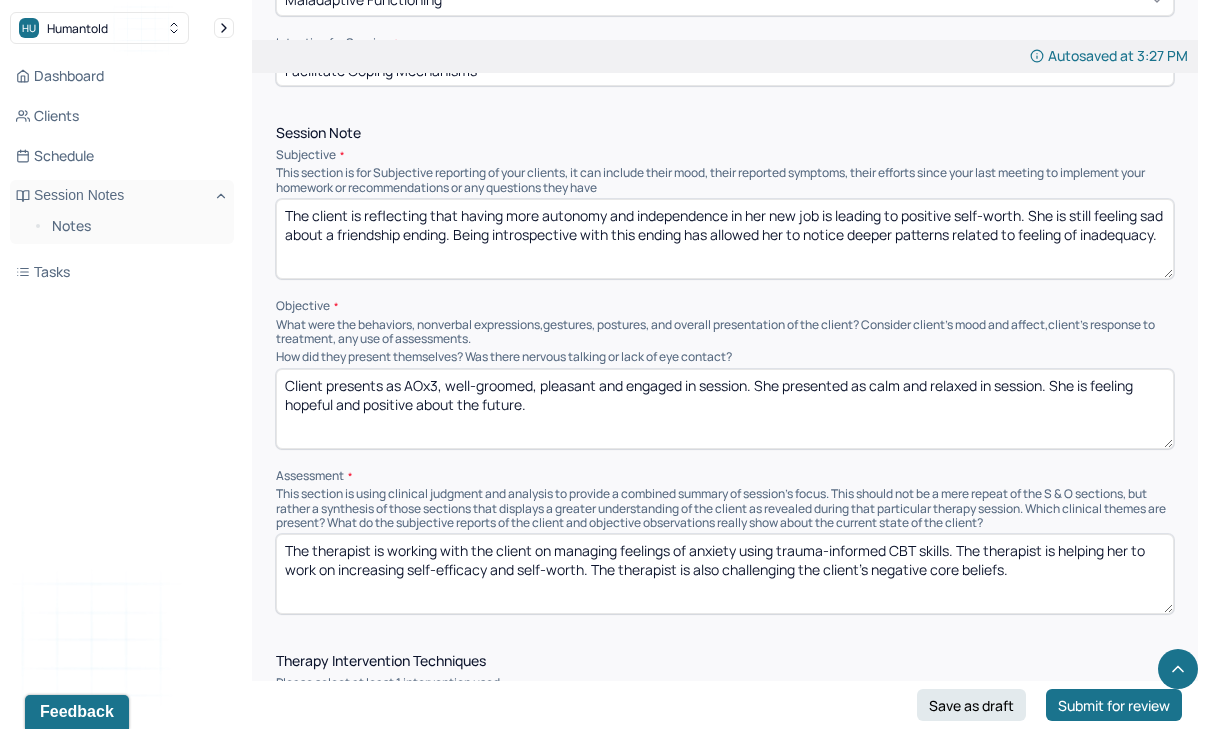 scroll, scrollTop: 1159, scrollLeft: 0, axis: vertical 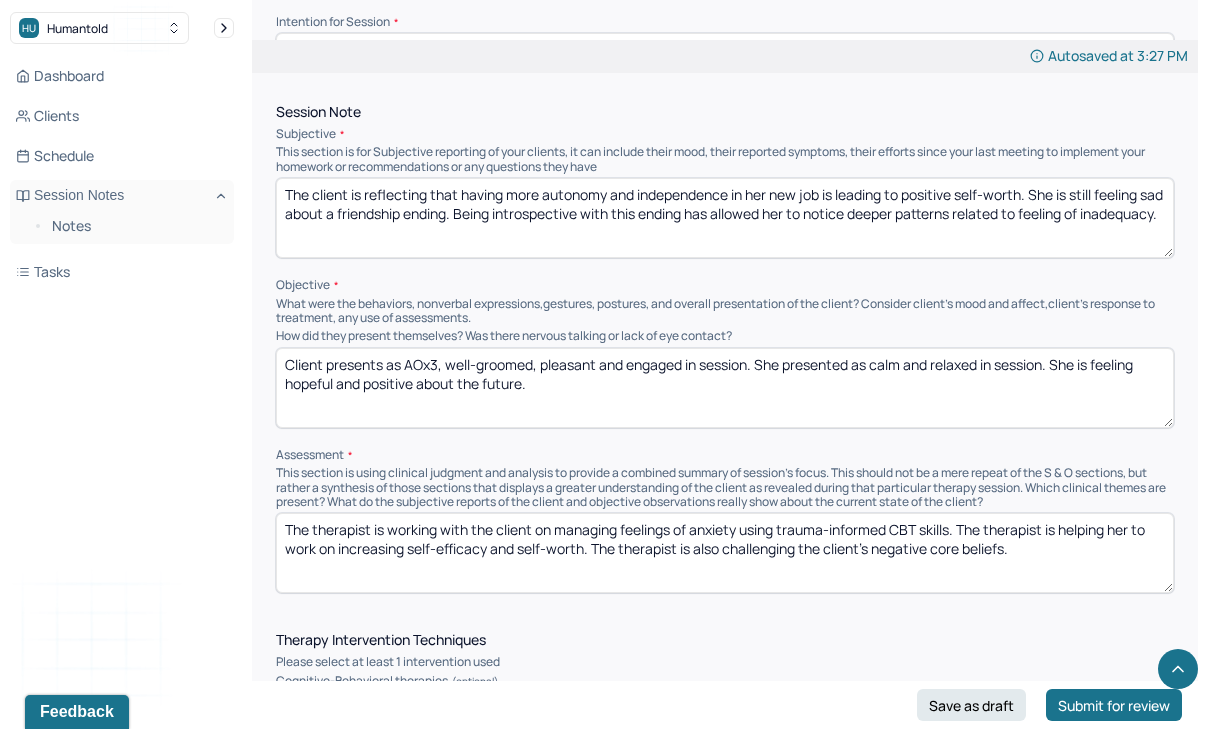 drag, startPoint x: 474, startPoint y: 203, endPoint x: 312, endPoint y: 194, distance: 162.2498 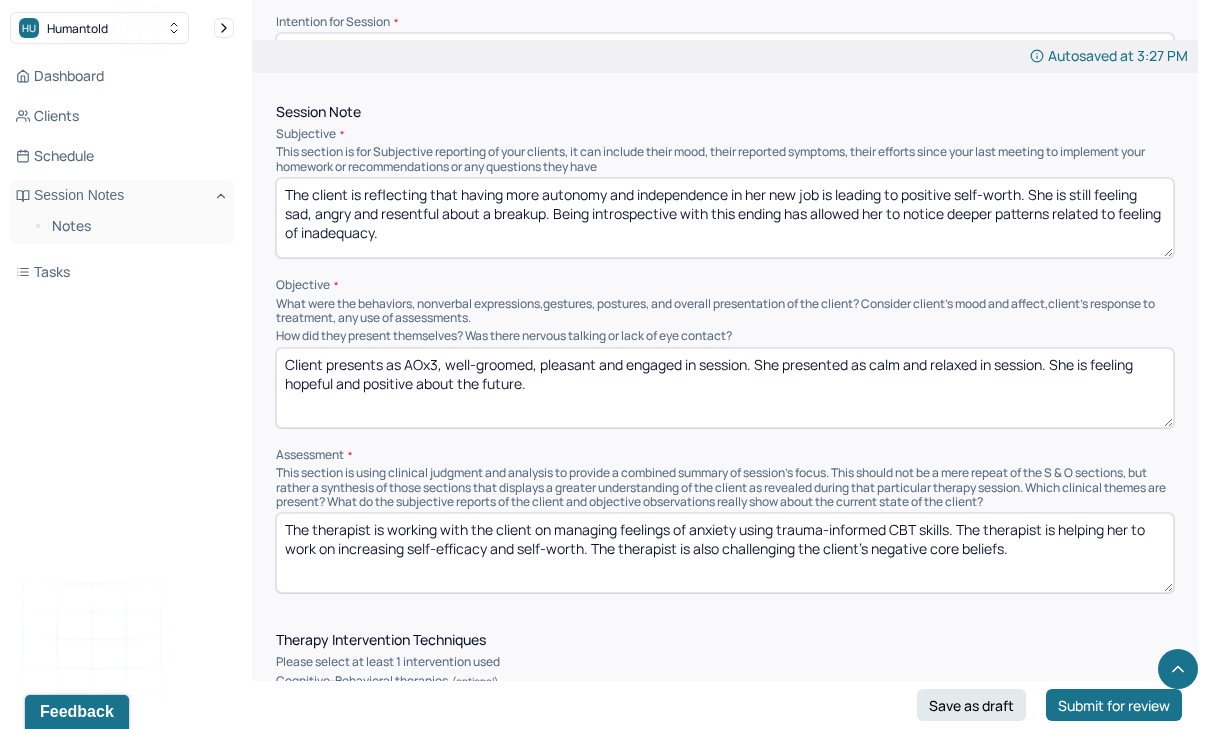 click on "The client is reflecting that having more autonomy and independence in her new job is leading to positive self-worth. She is still feeling sad, angry and resentful about a breakup. Being introspective with this ending has allowed her to notice deeper patterns related to feeling of inadequacy." at bounding box center [725, 218] 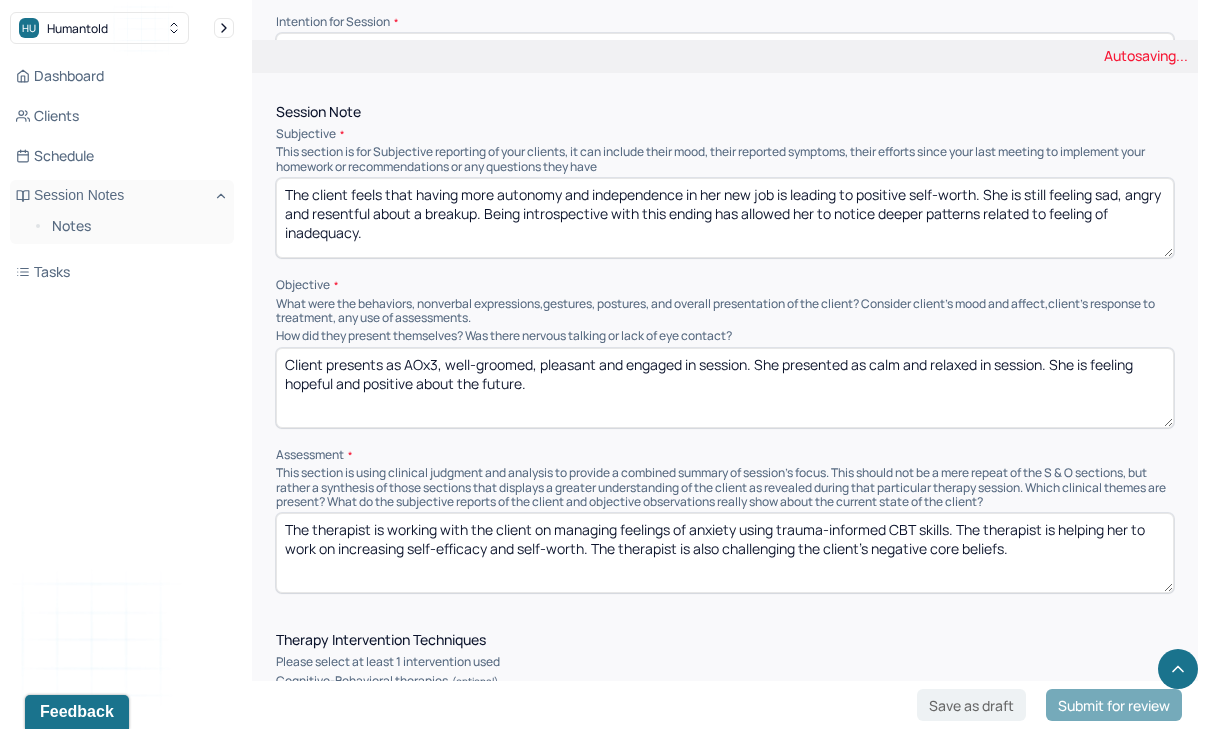 type on "The client feels that having more autonomy and independence in her new job is leading to positive self-worth. She is still feeling sad, angry and resentful about a breakup. Being introspective with this ending has allowed her to notice deeper patterns related to feeling of inadequacy." 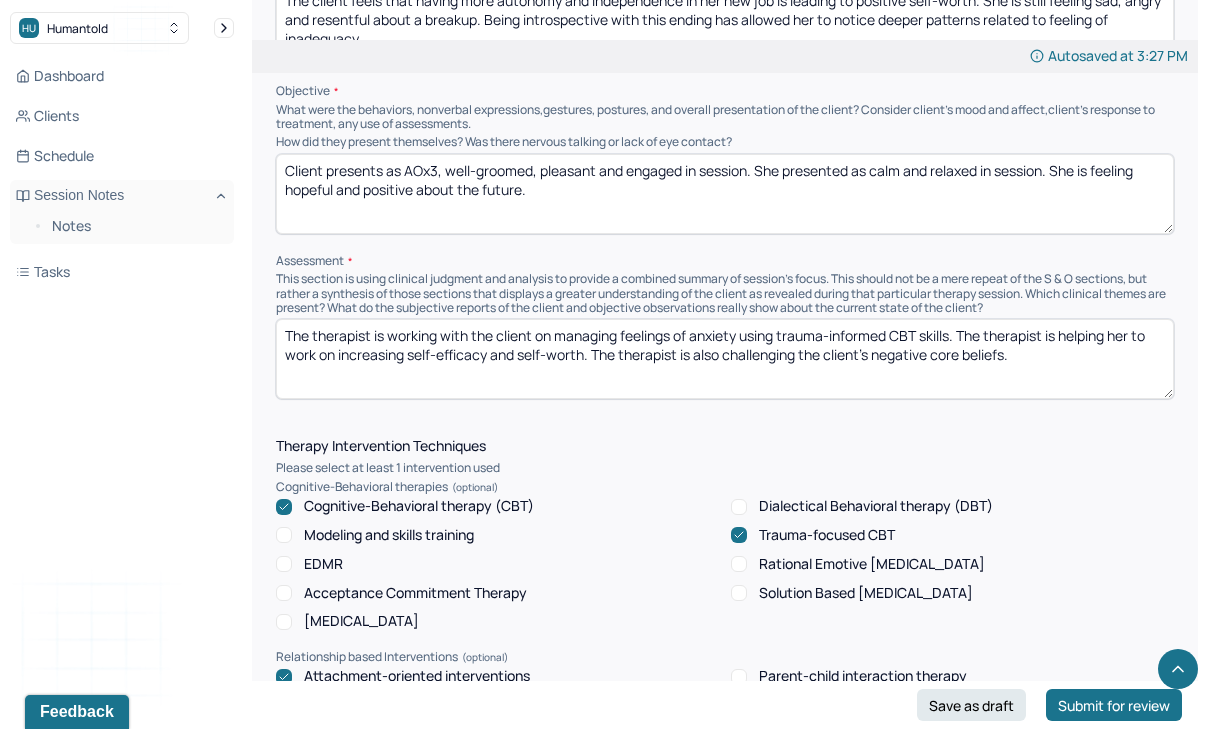 scroll, scrollTop: 1361, scrollLeft: 0, axis: vertical 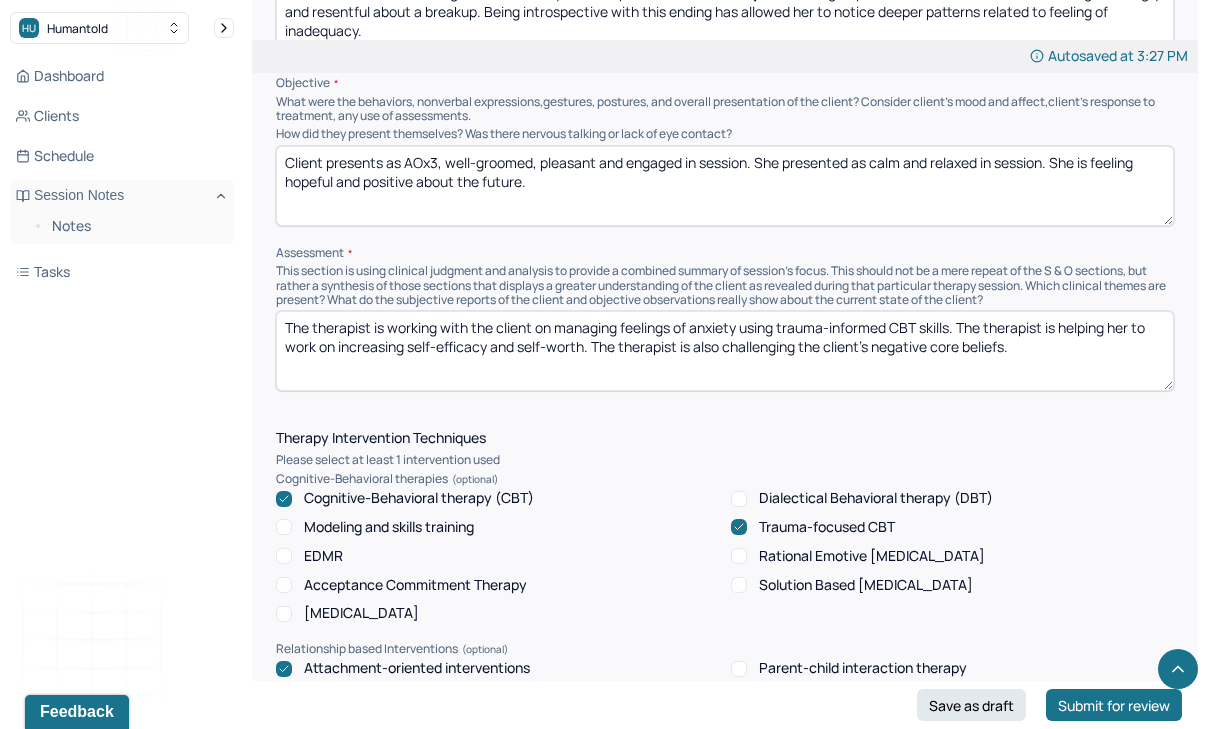 click on "Client presents as AOx3, well-groomed, pleasant and engaged in session. She presented as calm and relaxed in session. She is feeling hopeful and positive about the future." at bounding box center [725, 186] 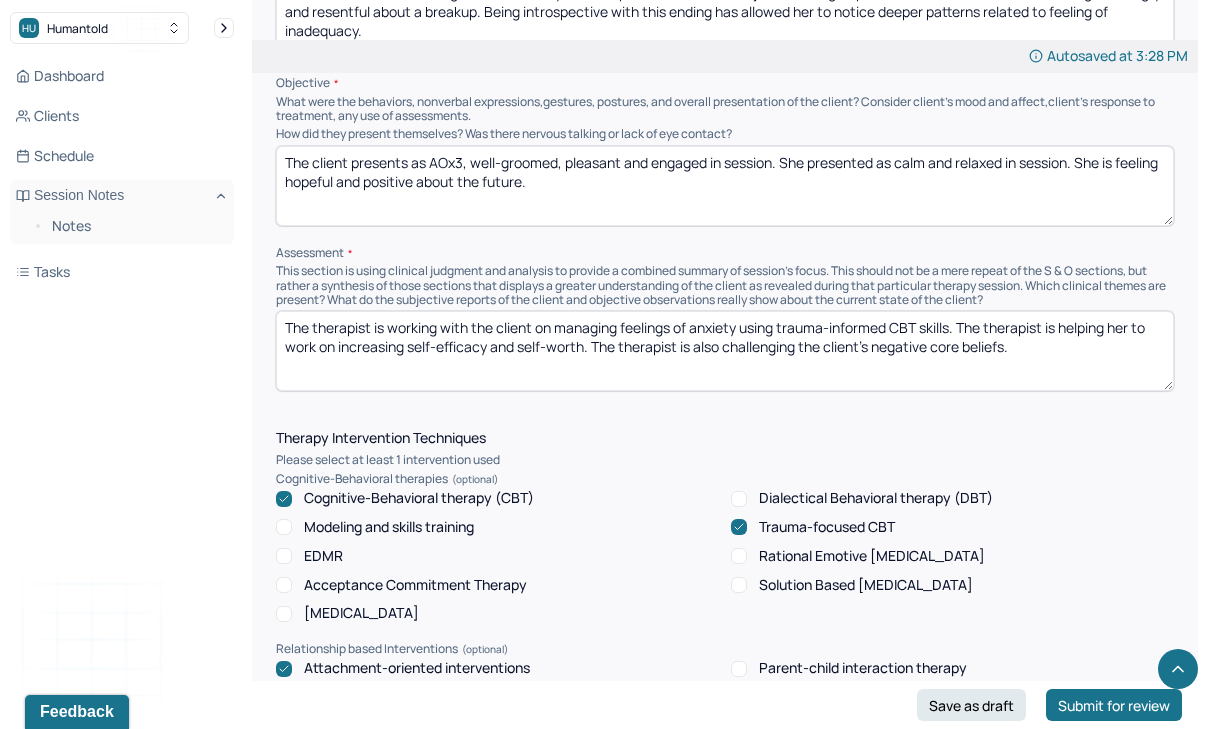 type on "The client presents as AOx3, well-groomed, pleasant and engaged in session. She presented as calm and relaxed in session. She is feeling hopeful and positive about the future." 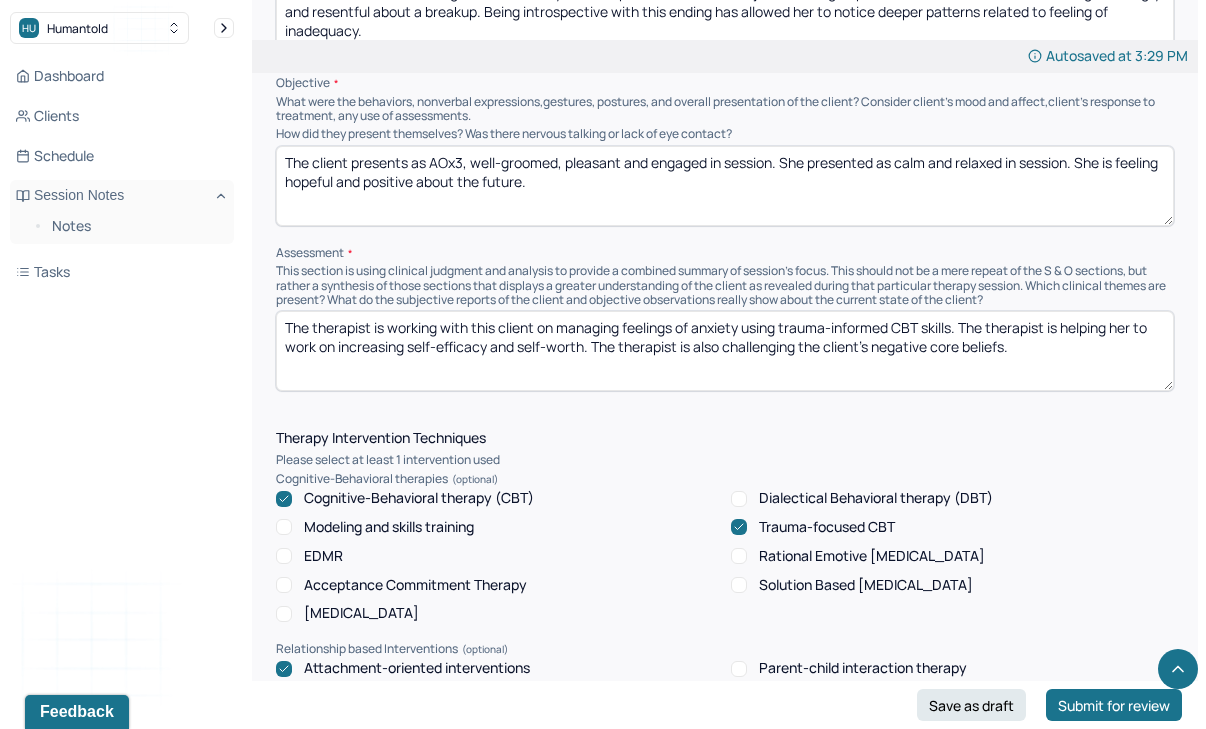 click on "Assessment" at bounding box center [725, 253] 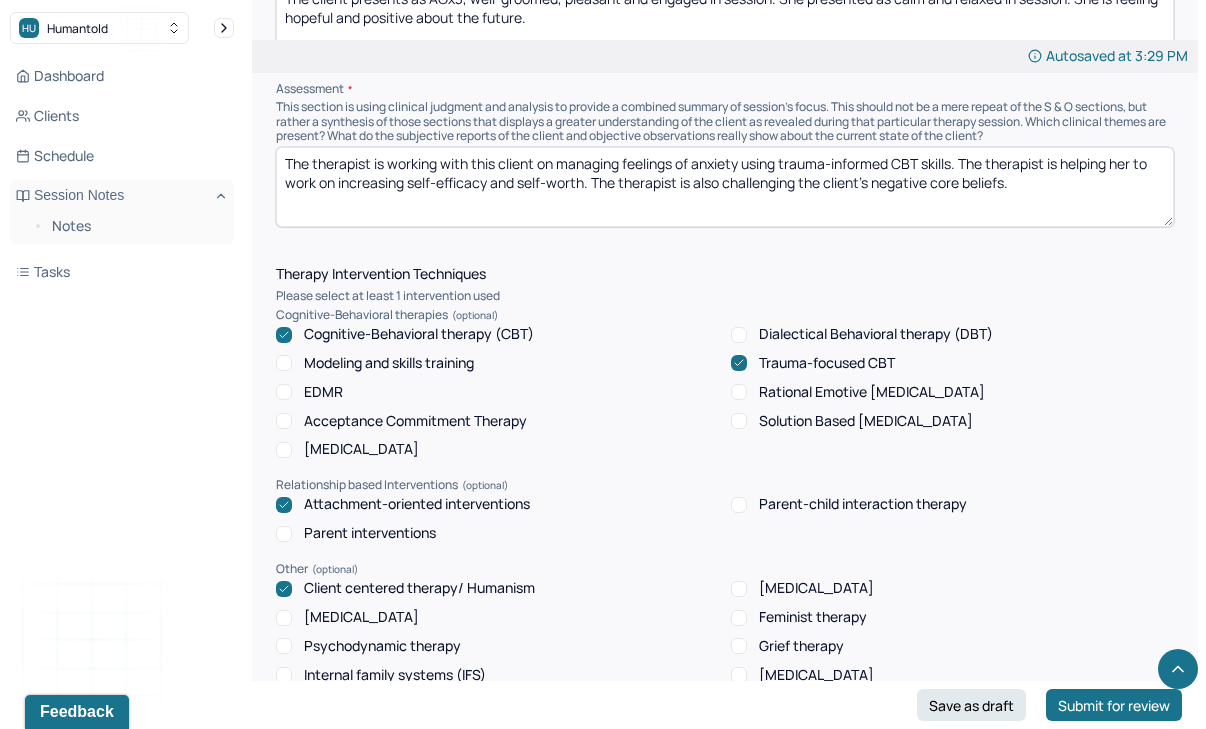 scroll, scrollTop: 1528, scrollLeft: 0, axis: vertical 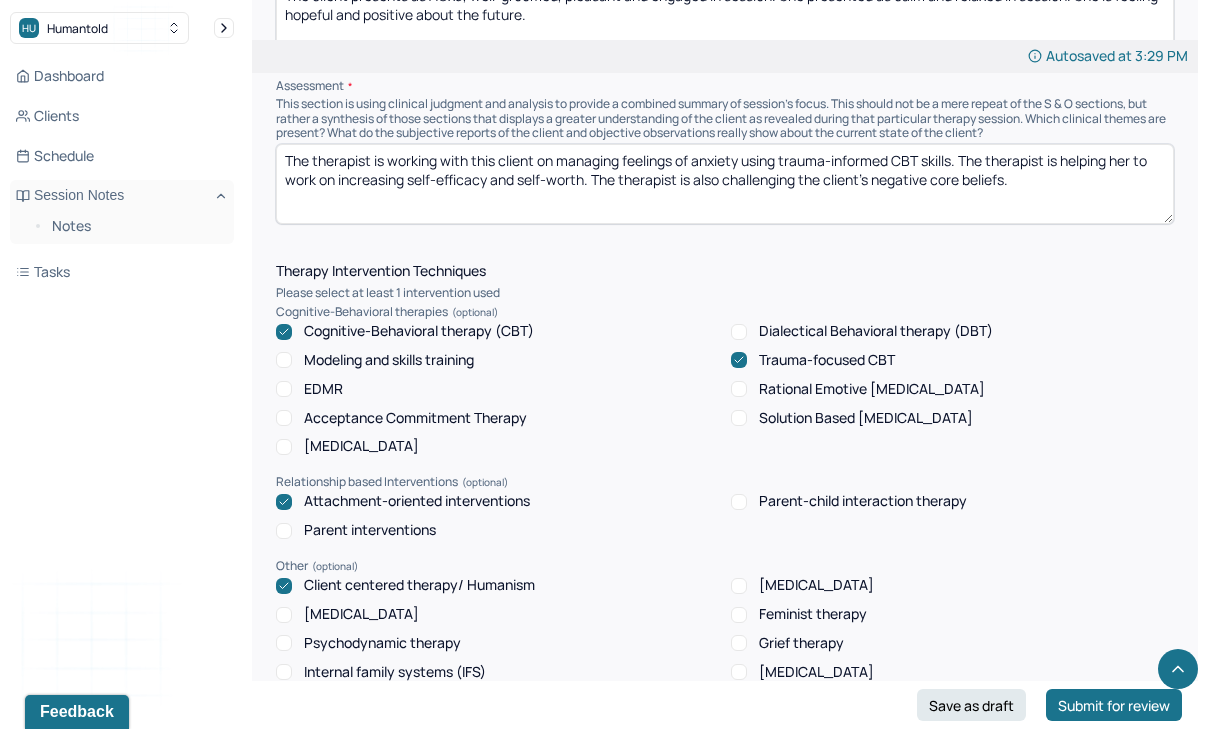 drag, startPoint x: 963, startPoint y: 154, endPoint x: 945, endPoint y: 158, distance: 18.439089 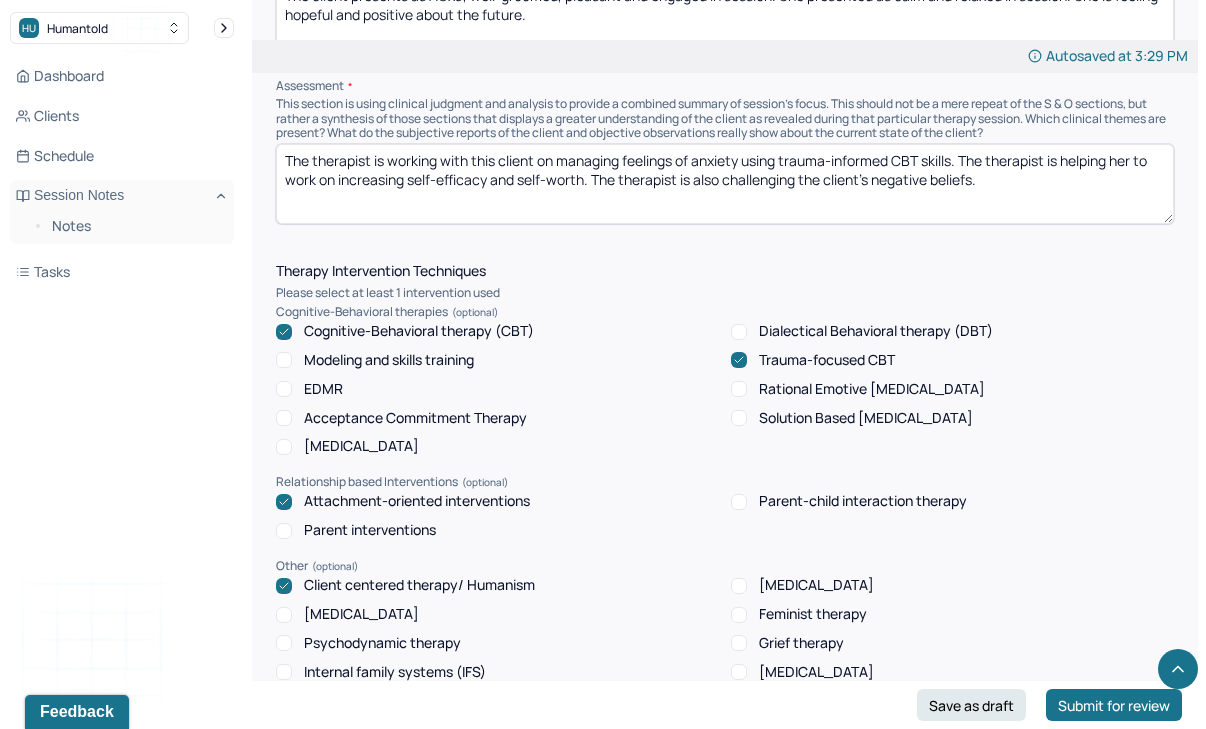 type on "The therapist is working with this client on managing feelings of anxiety using trauma-informed CBT skills. The therapist is helping her to work on increasing self-efficacy and self-worth. The therapist is also challenging the client's negative beliefs." 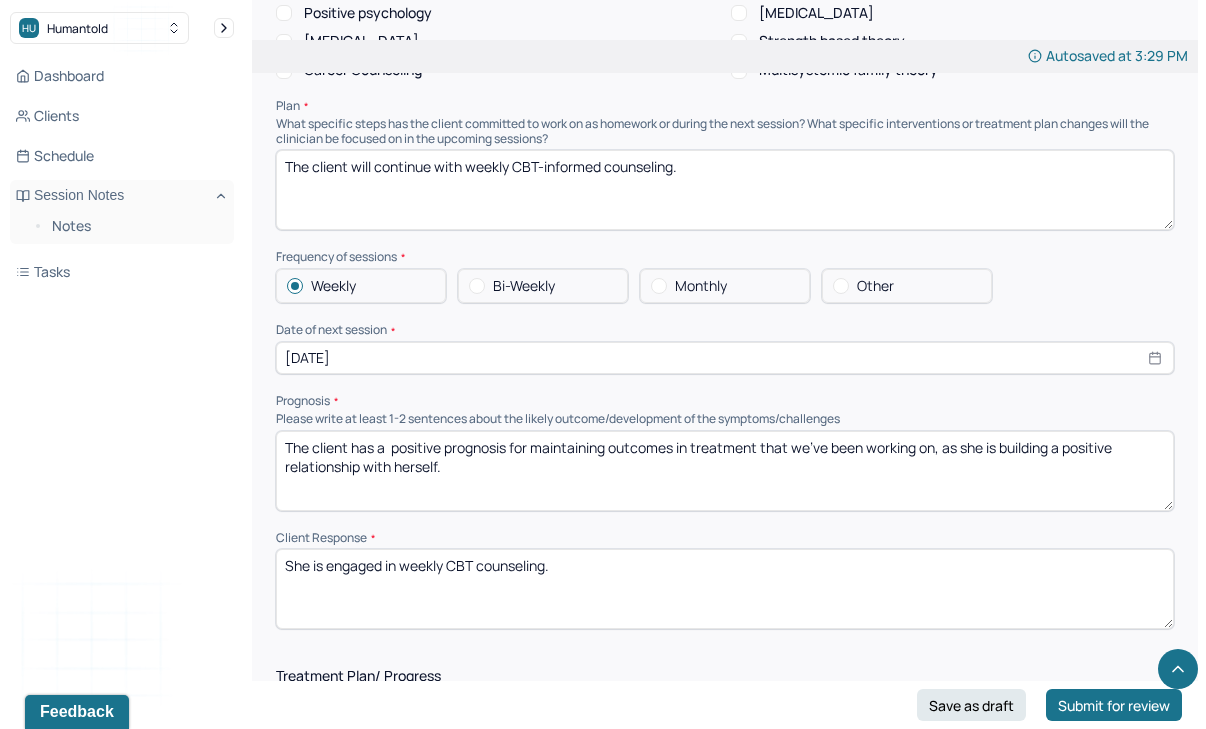 scroll, scrollTop: 2222, scrollLeft: 0, axis: vertical 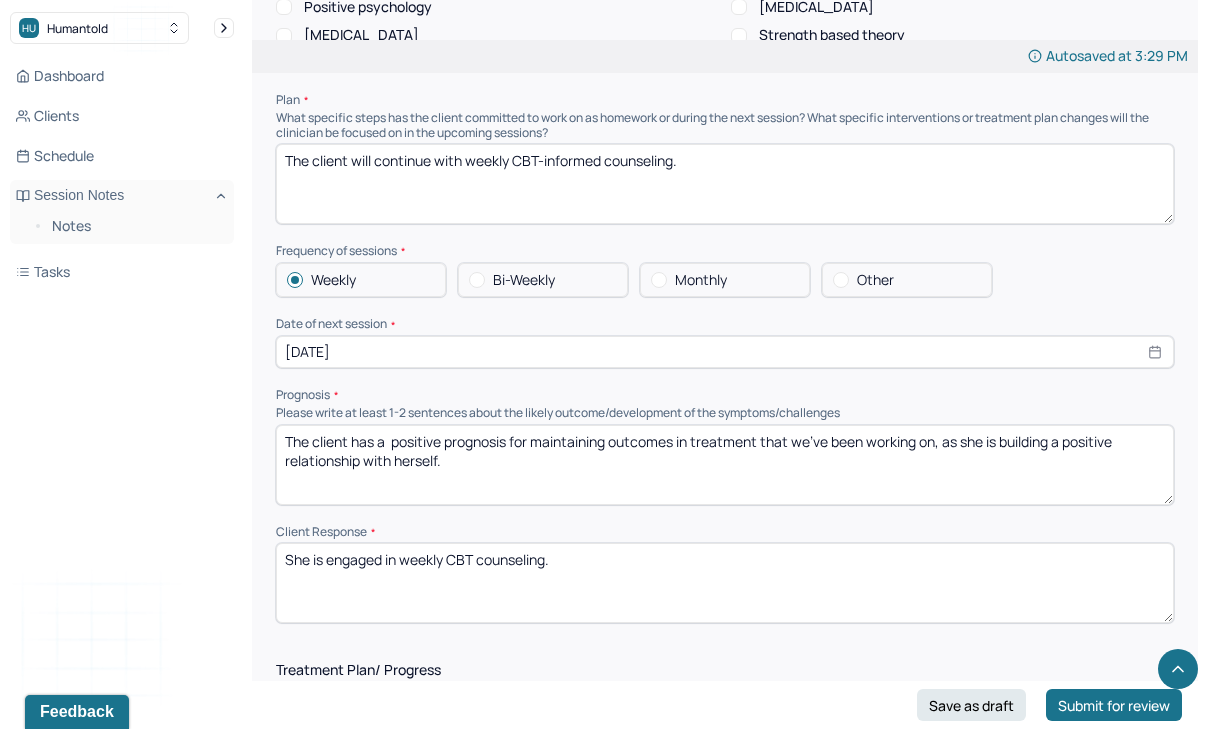 drag, startPoint x: 606, startPoint y: 124, endPoint x: 539, endPoint y: 124, distance: 67 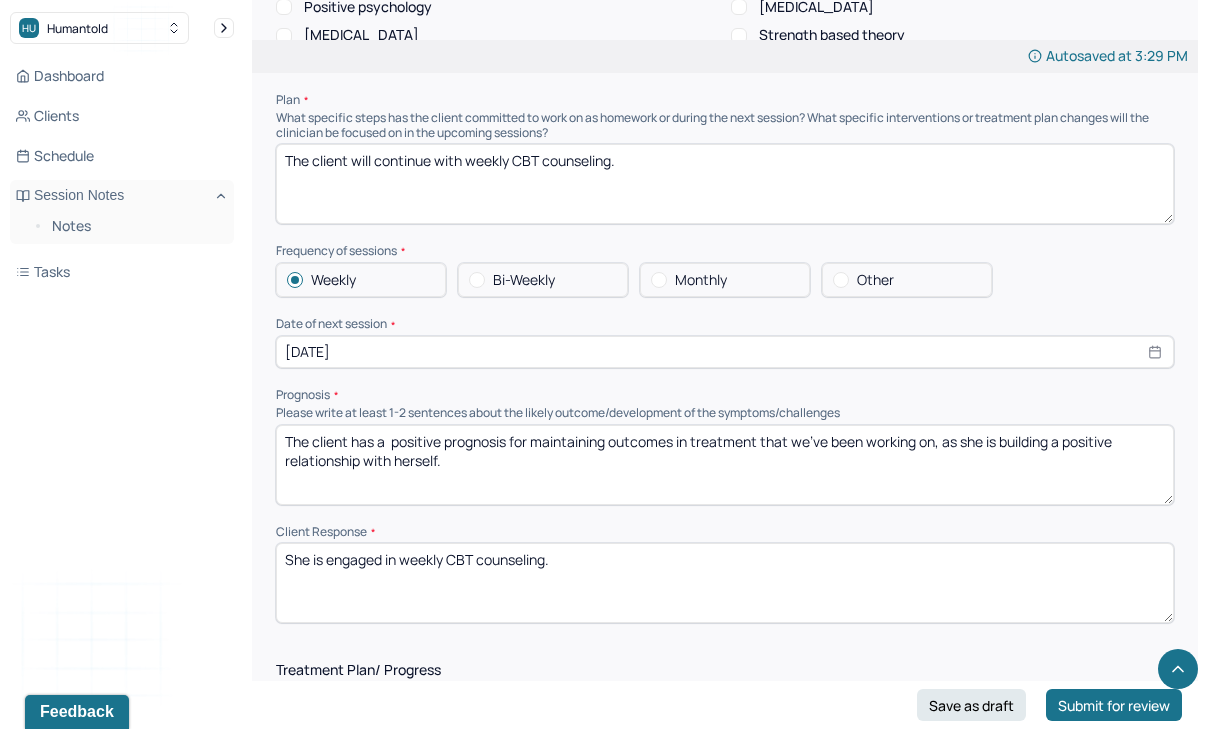 type on "The client will continue with weekly CBT counseling." 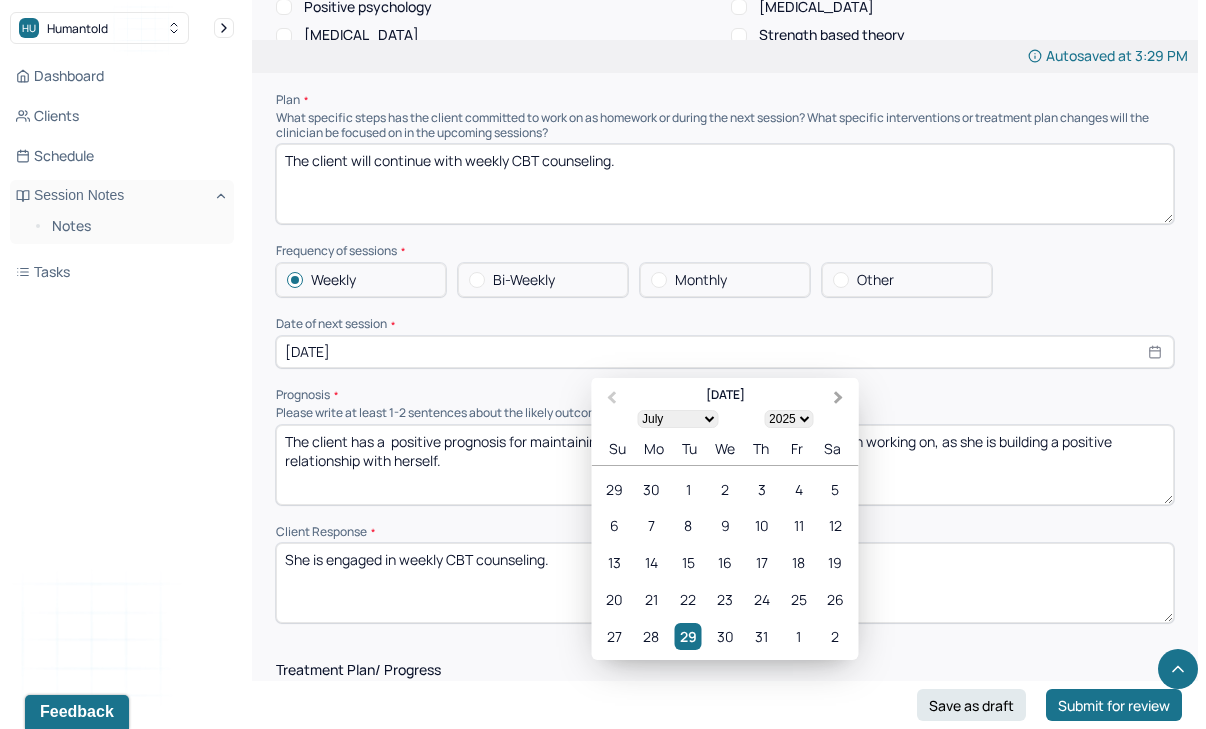 click on "Next Month" at bounding box center [841, 399] 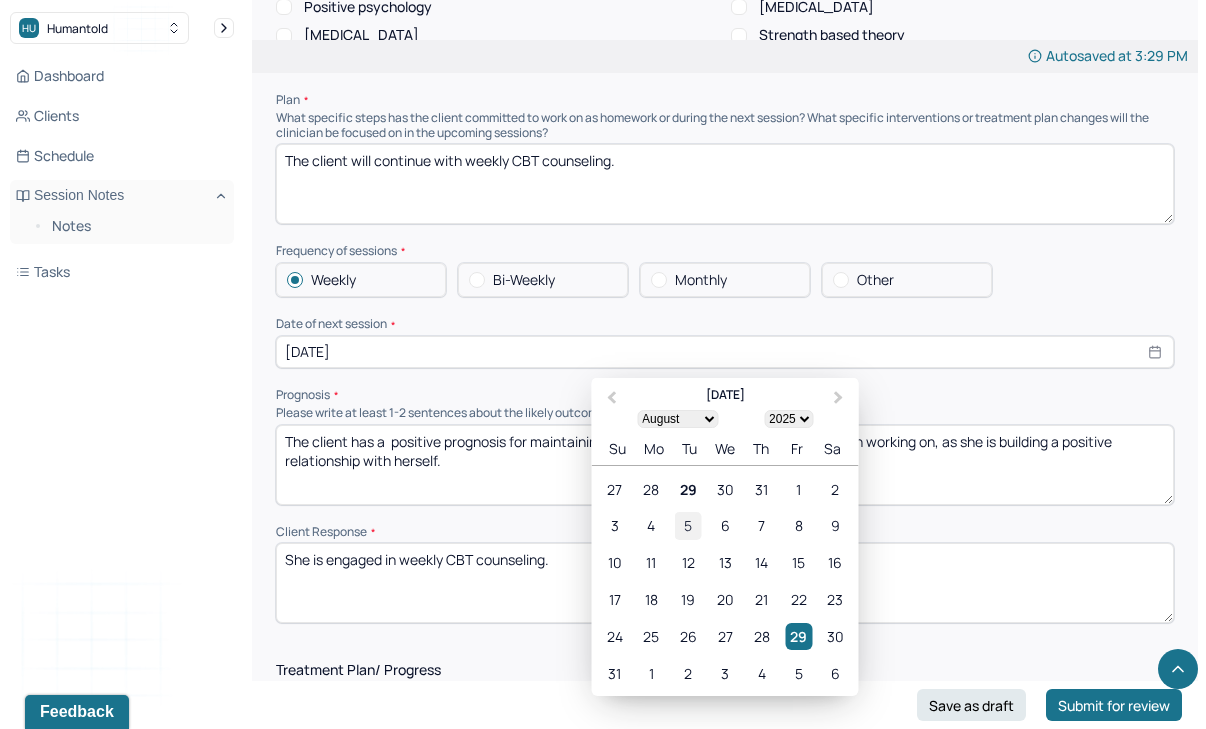 click on "5" at bounding box center (688, 525) 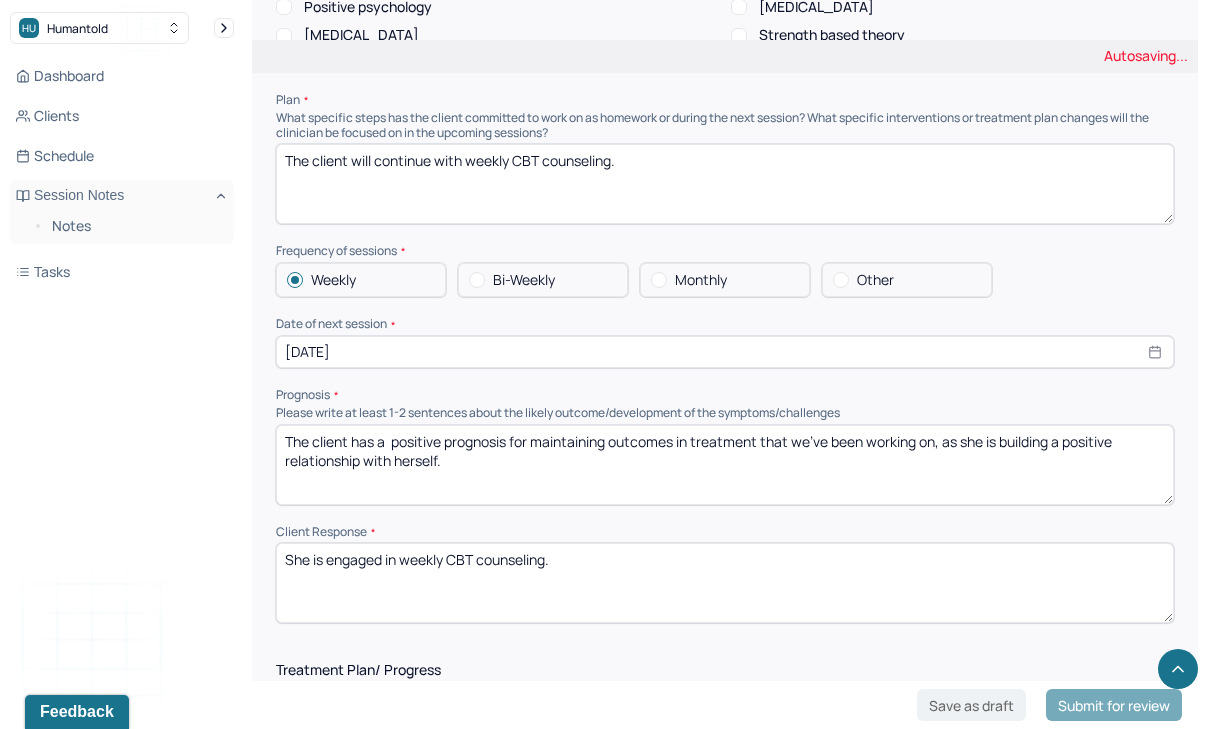 click on "Prognosis" at bounding box center [725, 395] 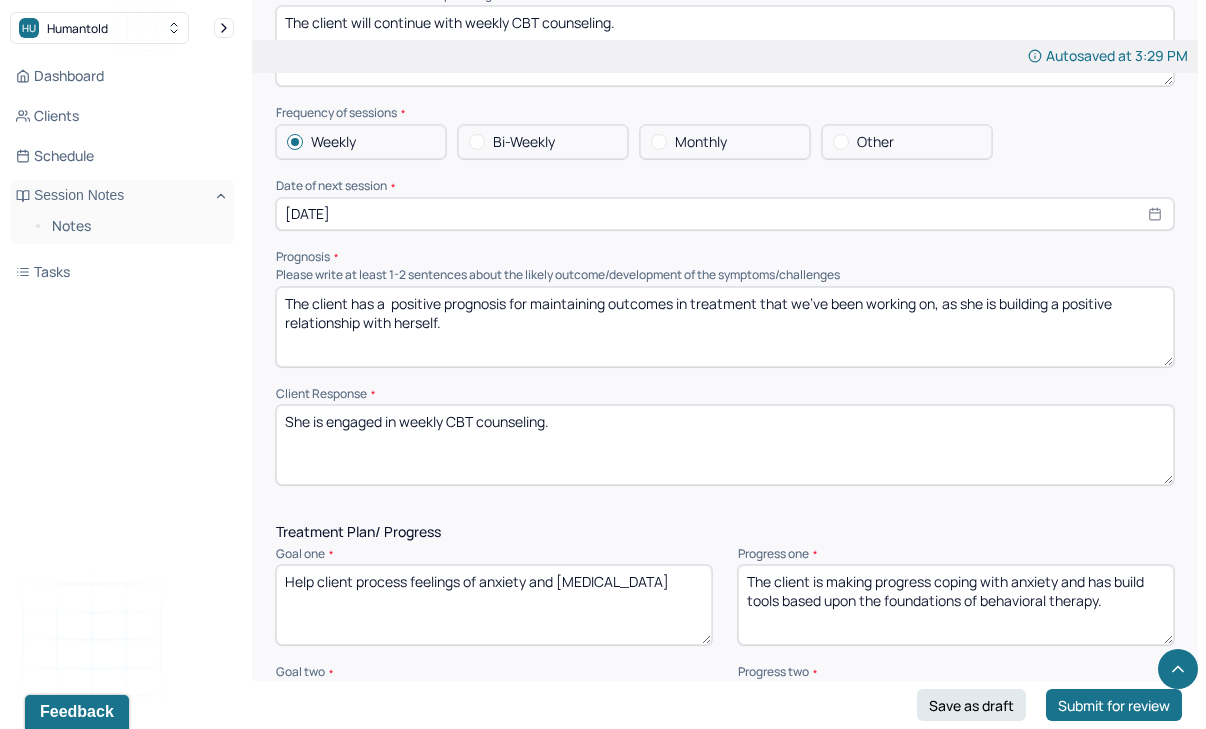 scroll, scrollTop: 2410, scrollLeft: 0, axis: vertical 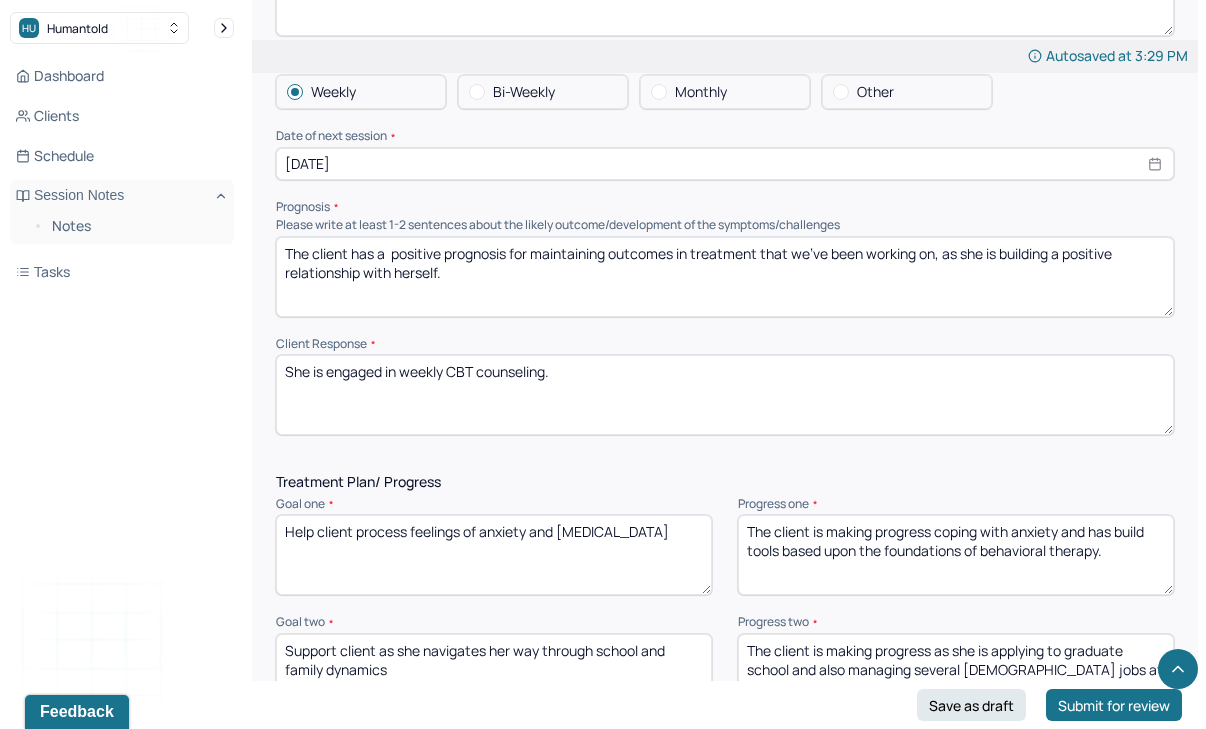 click on "The client has a  positive prognosis for maintaining outcomes in treatment that we’ve been working on, as she is building a positive relationship with herself." at bounding box center [725, 277] 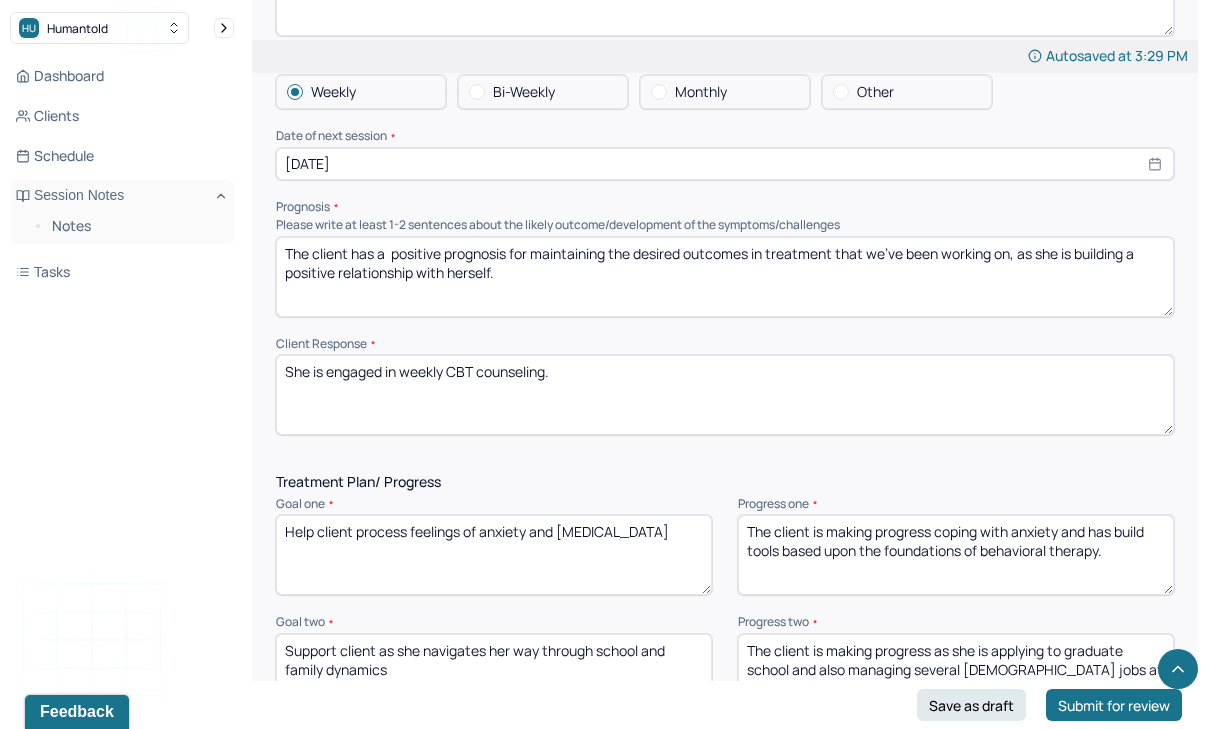 type on "The client has a  positive prognosis for maintaining the desired outcomes in treatment that we’ve been working on, as she is building a positive relationship with herself." 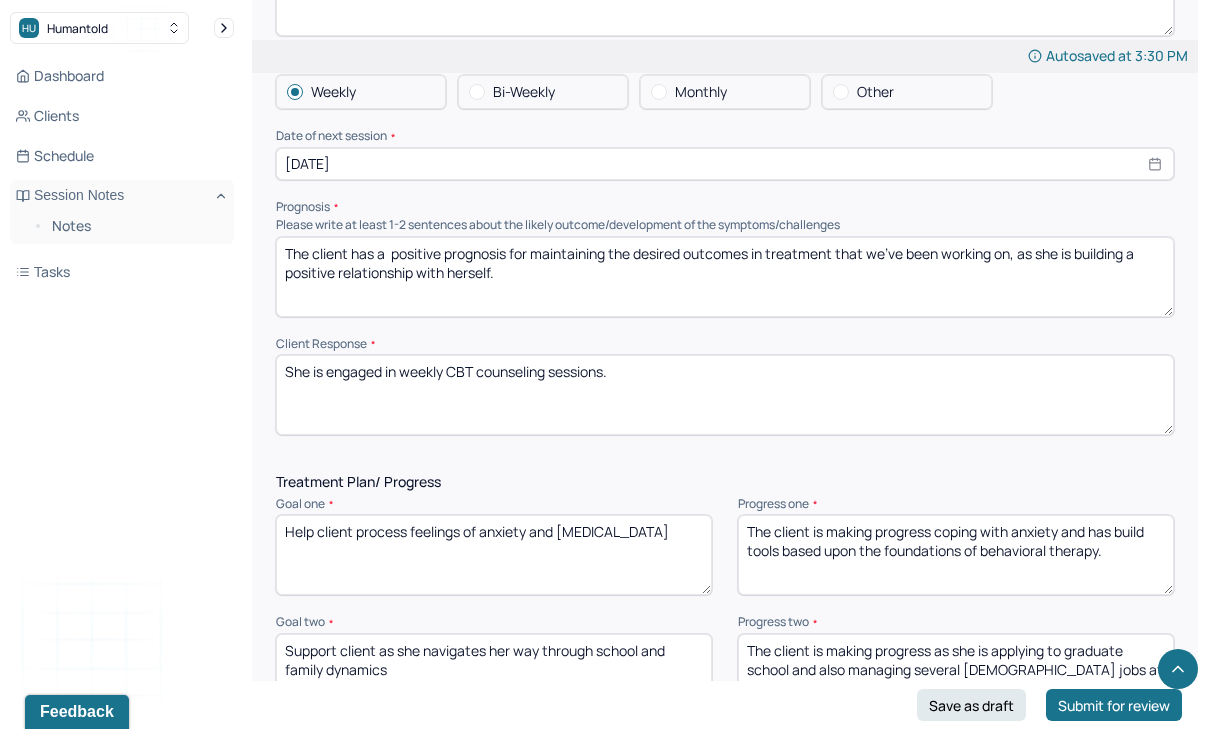 type on "She is engaged in weekly CBT counseling sessions." 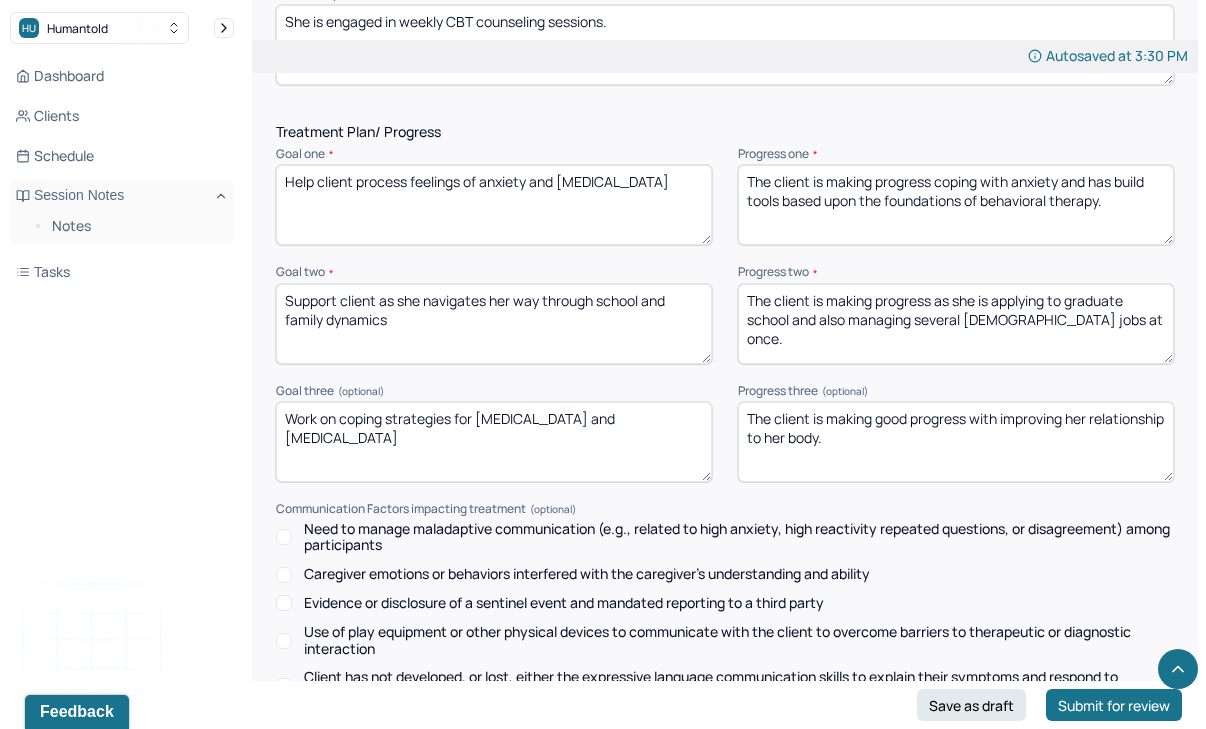 scroll, scrollTop: 2763, scrollLeft: 0, axis: vertical 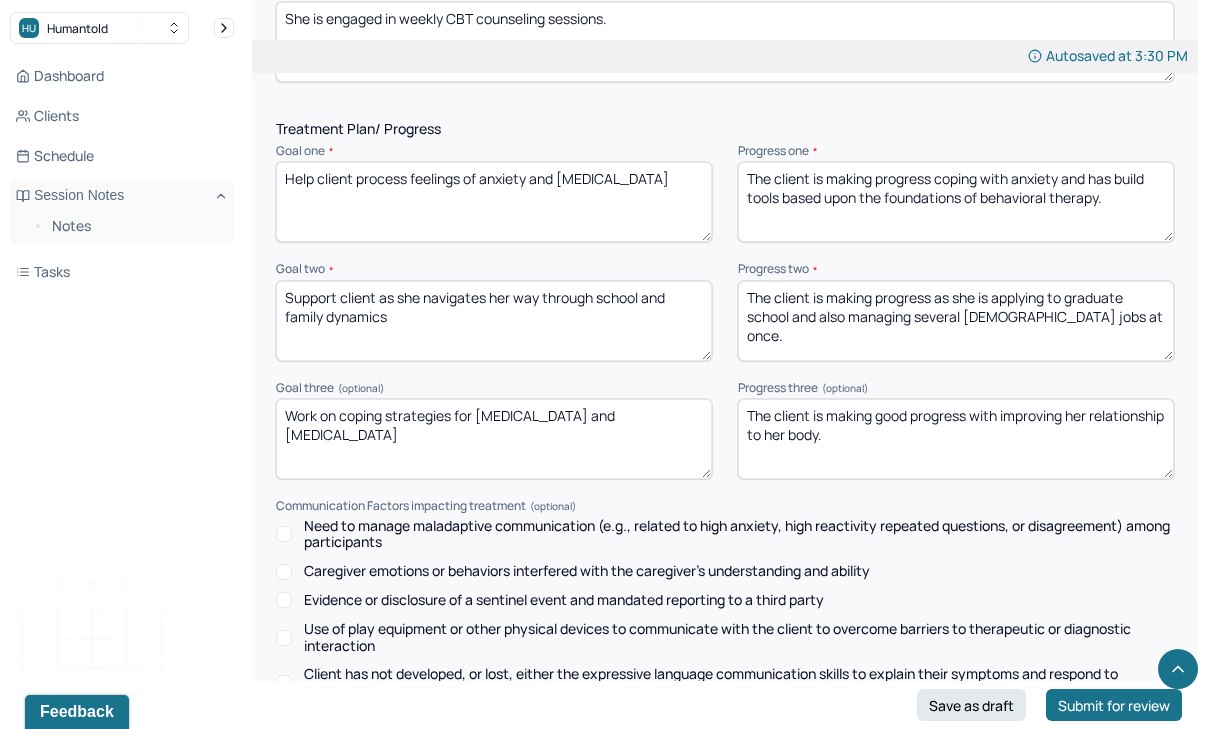 click on "The client is making progress coping with anxiety and has build tools based upon the foundations of behavioral therapy." at bounding box center [956, 202] 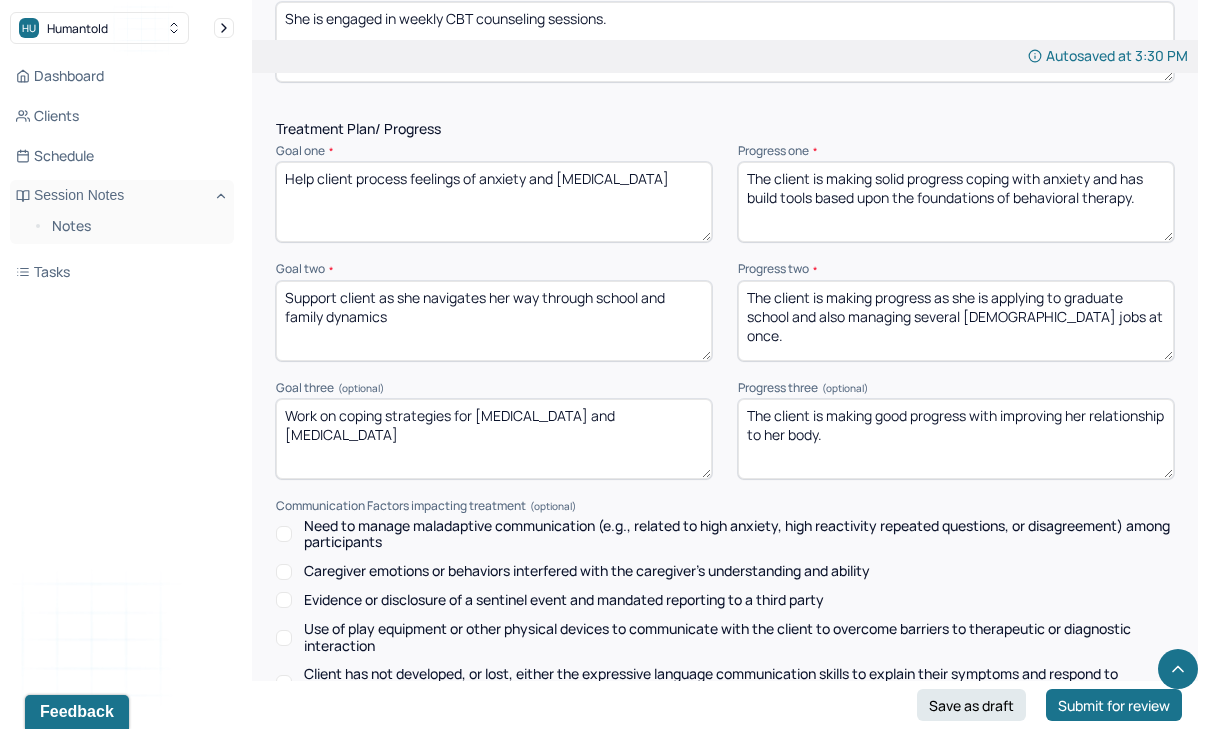 type on "The client is making solid progress coping with anxiety and has build tools based upon the foundations of behavioral therapy." 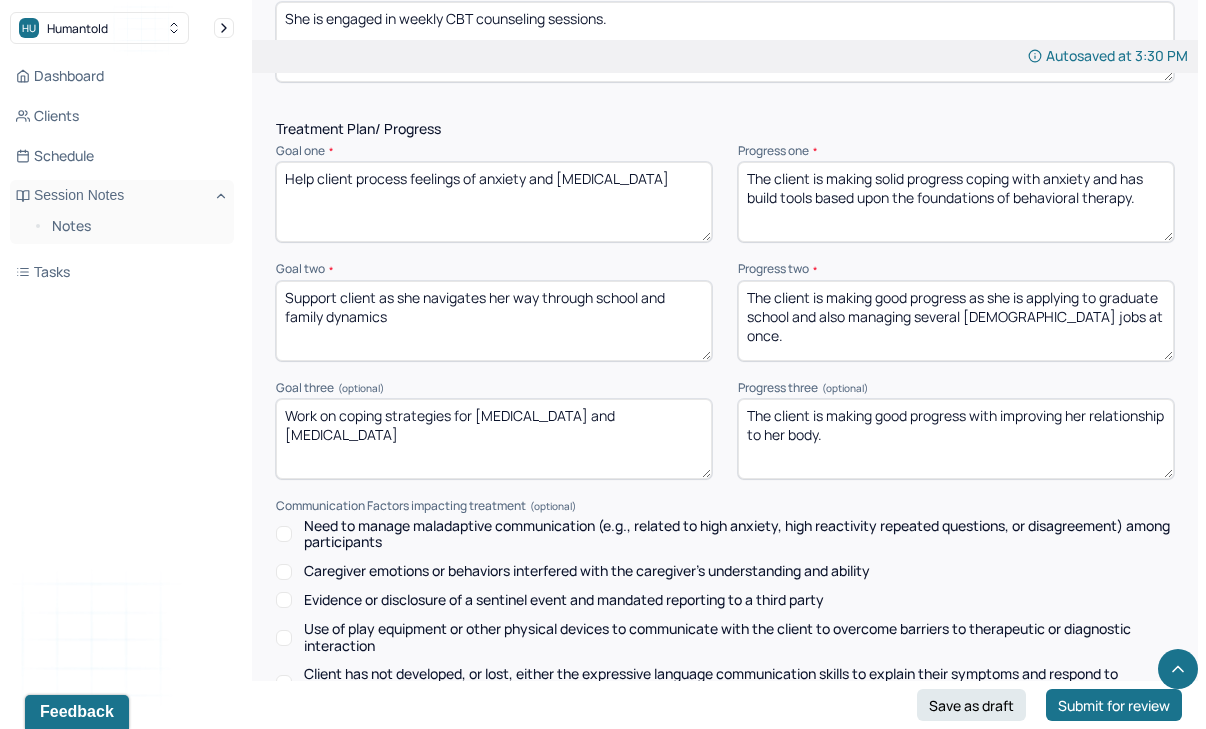type on "The client is making good progress as she is applying to graduate school and also managing several [DEMOGRAPHIC_DATA] jobs at once." 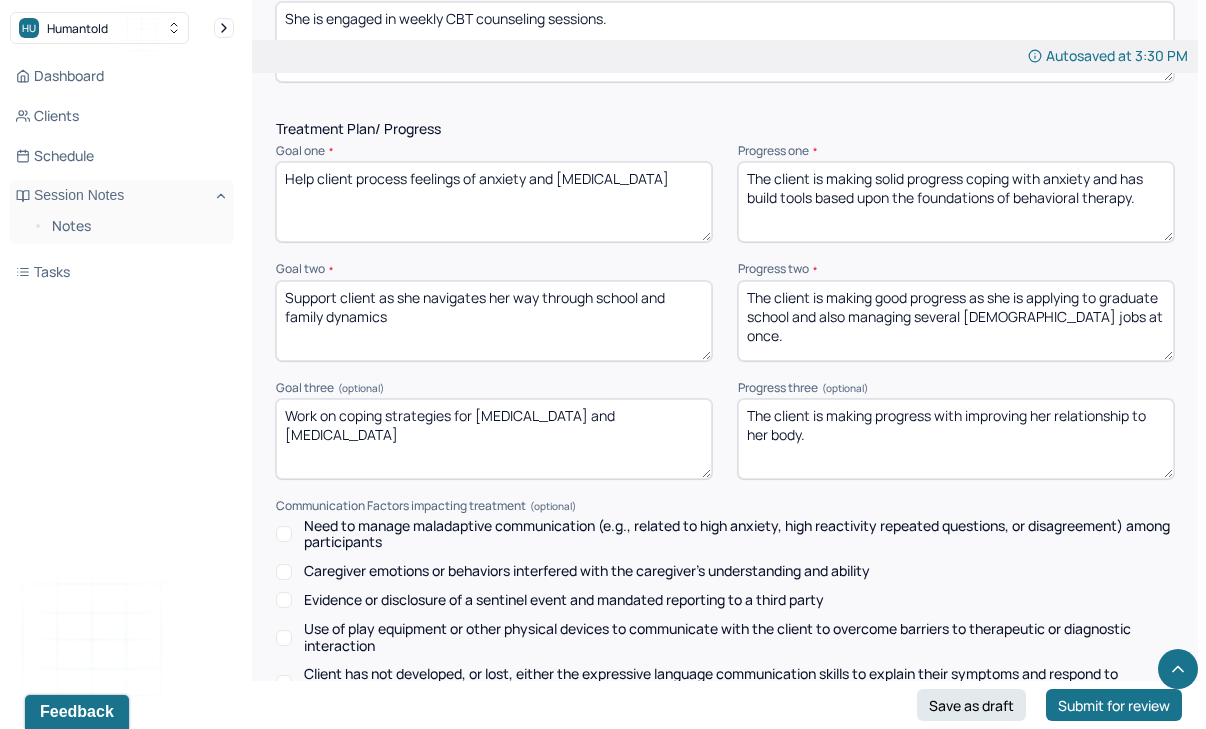 type on "The client is making progress with improving her relationship to her body." 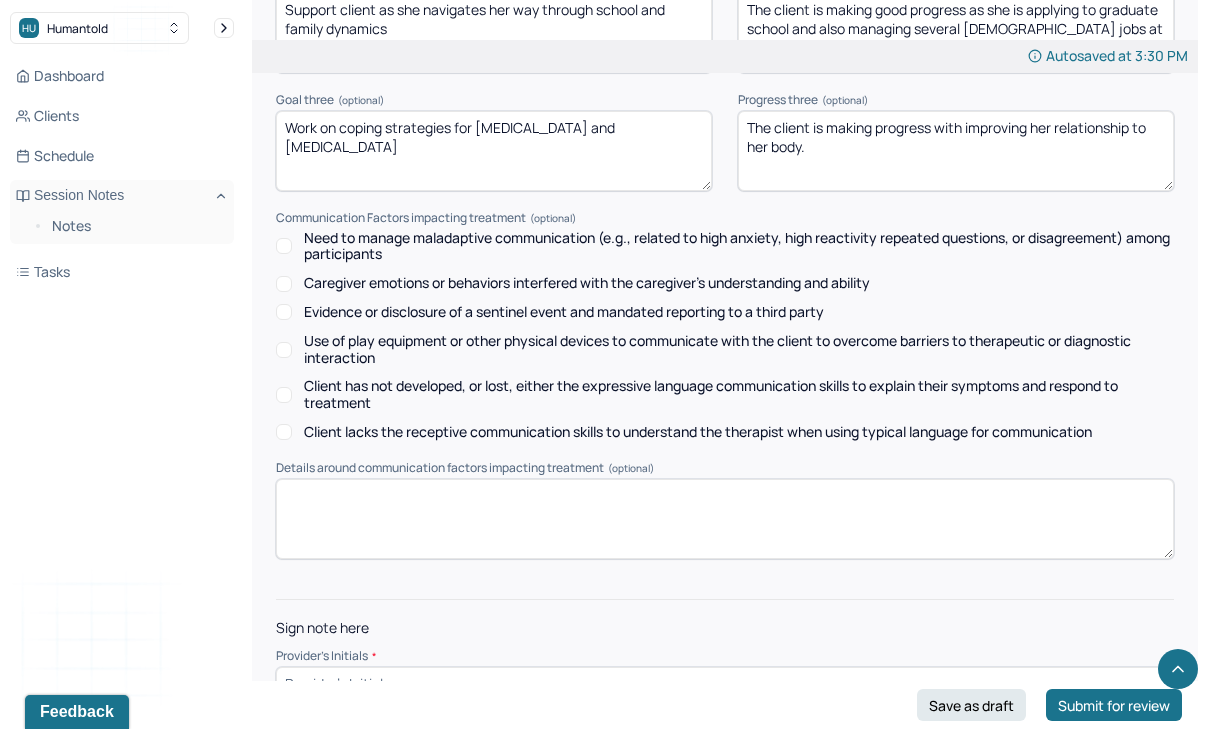 scroll, scrollTop: 3047, scrollLeft: 0, axis: vertical 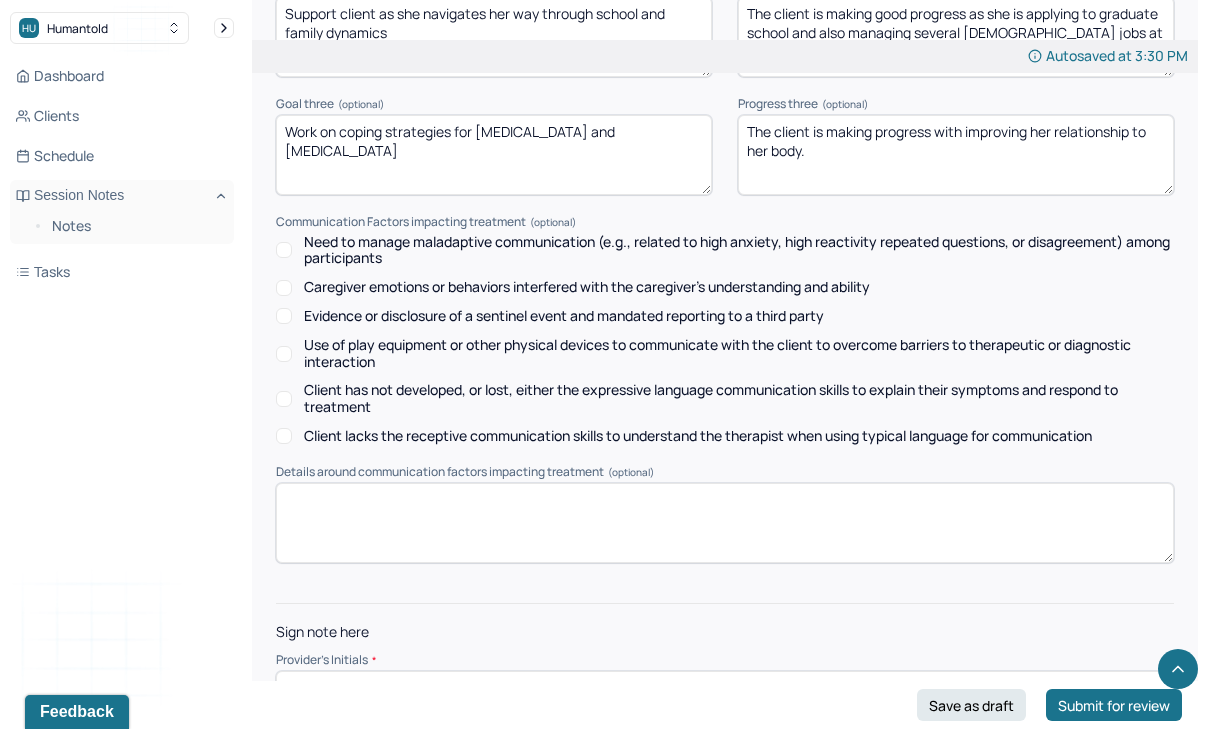 click at bounding box center [725, 687] 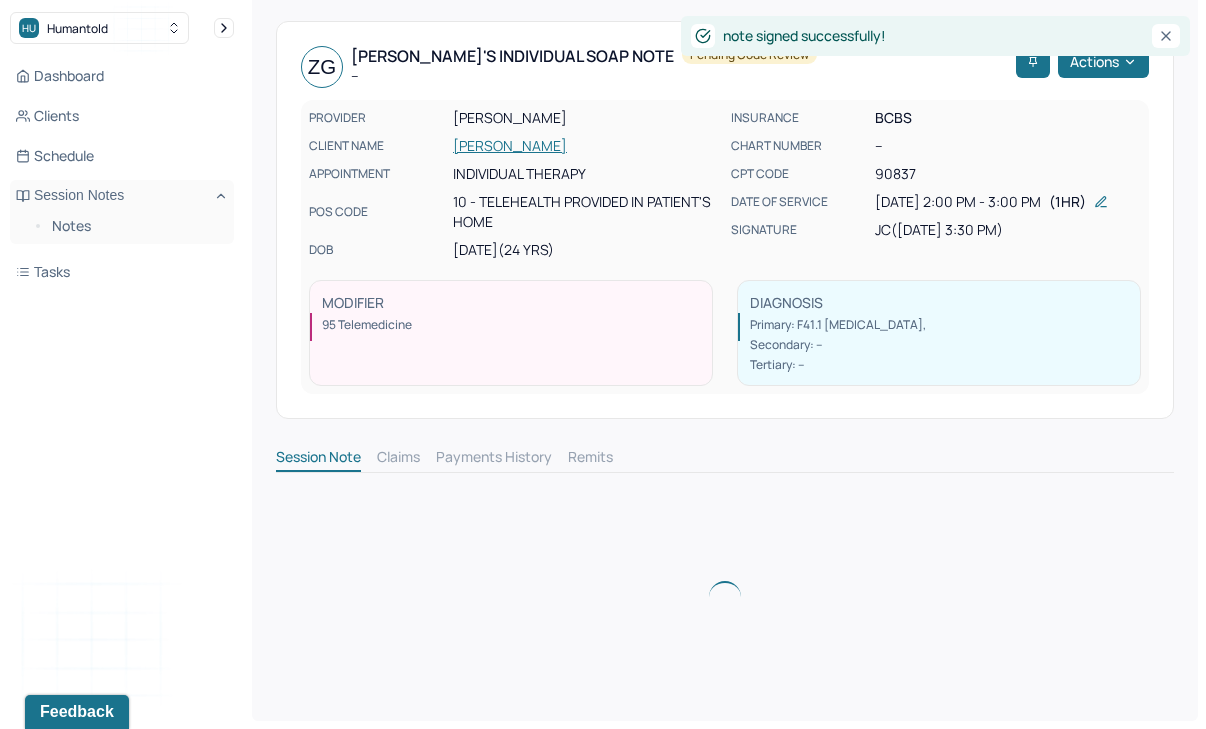 scroll, scrollTop: 0, scrollLeft: 0, axis: both 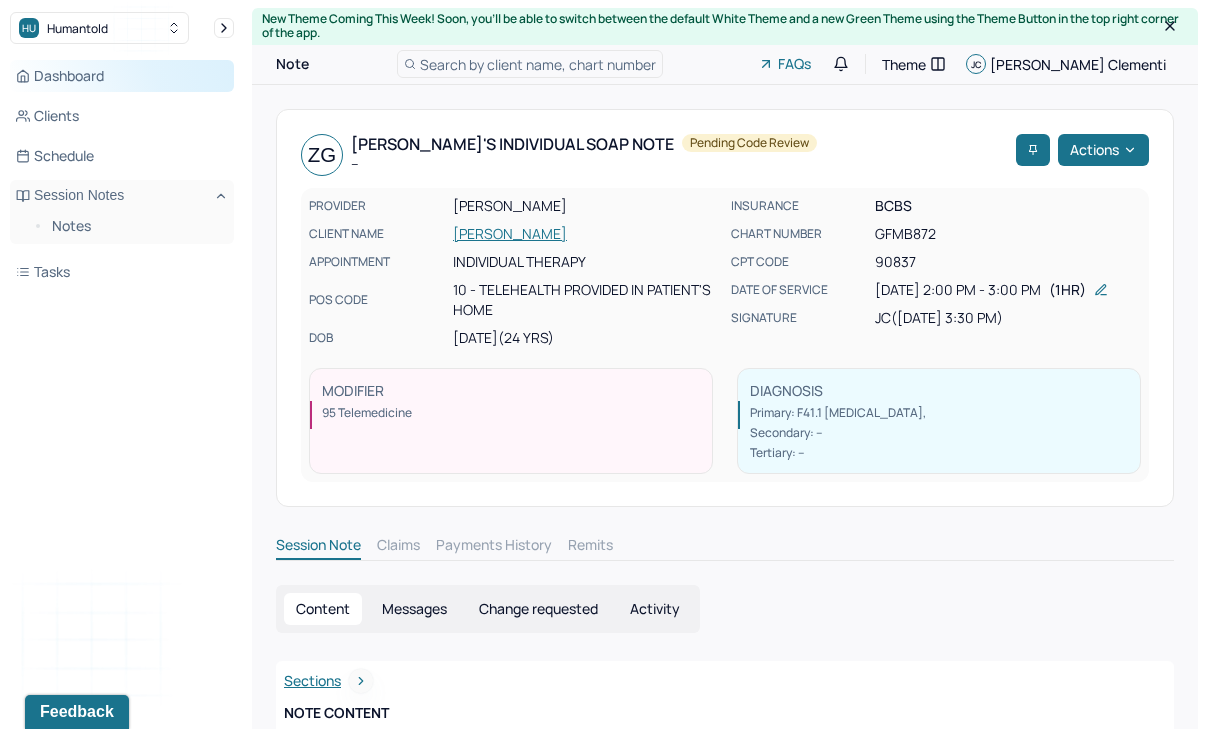 click on "Dashboard" at bounding box center (122, 76) 